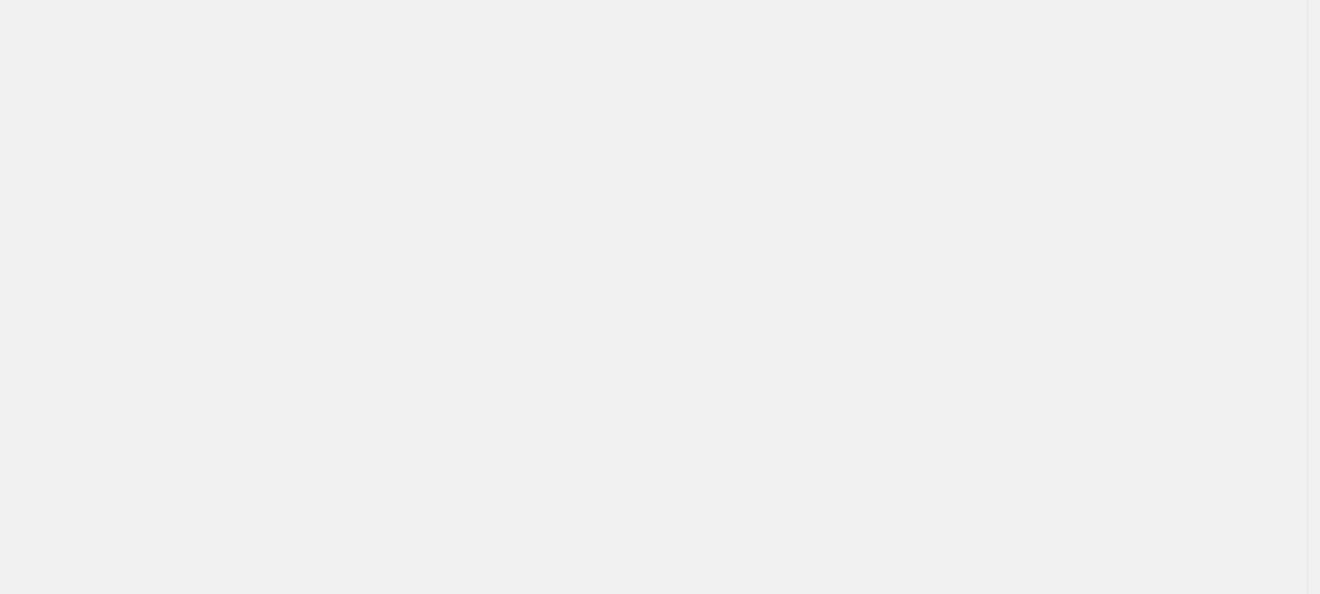 scroll, scrollTop: 0, scrollLeft: 0, axis: both 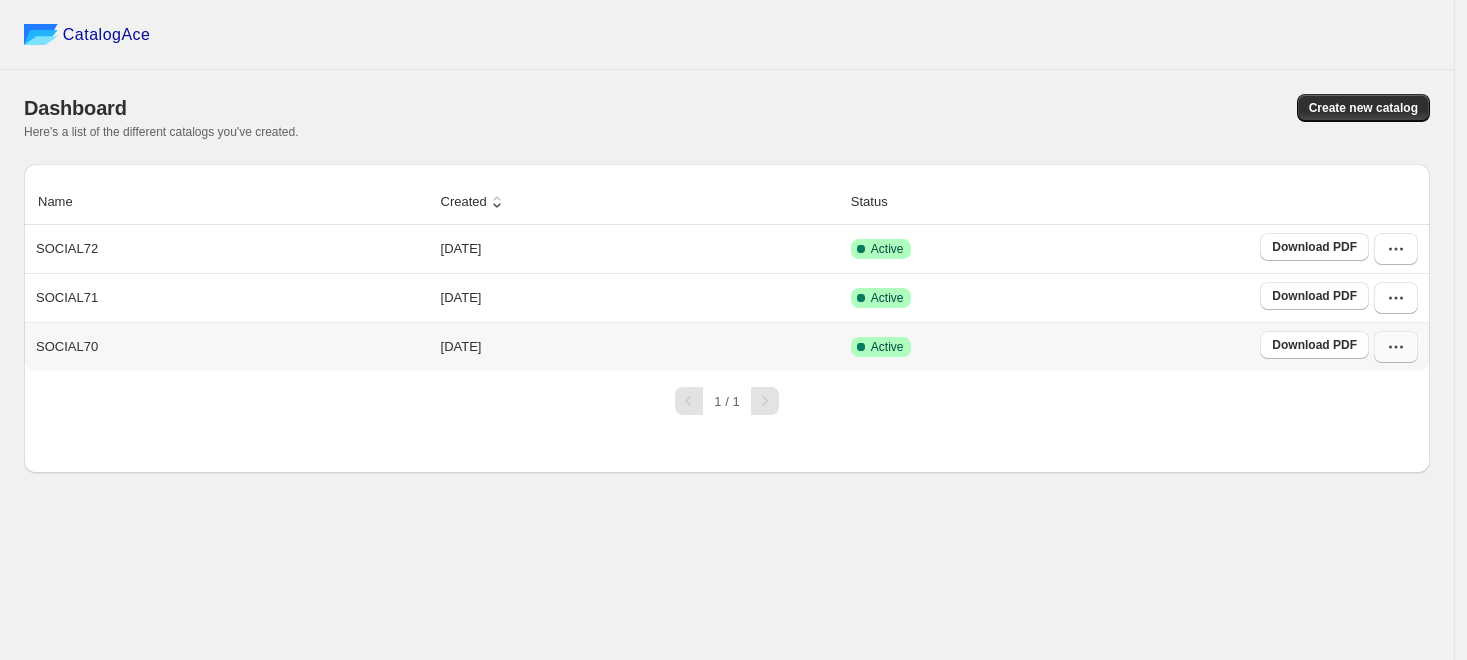 click 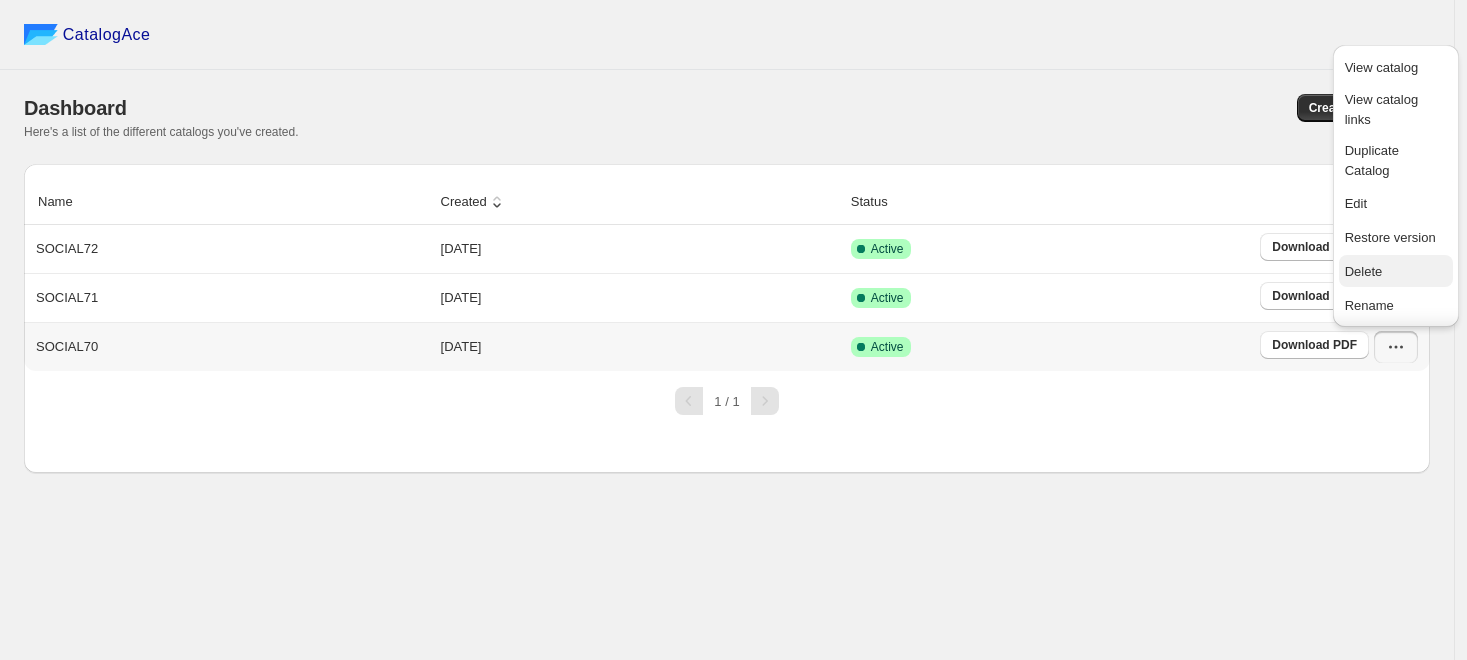 click on "Delete" at bounding box center (1396, 272) 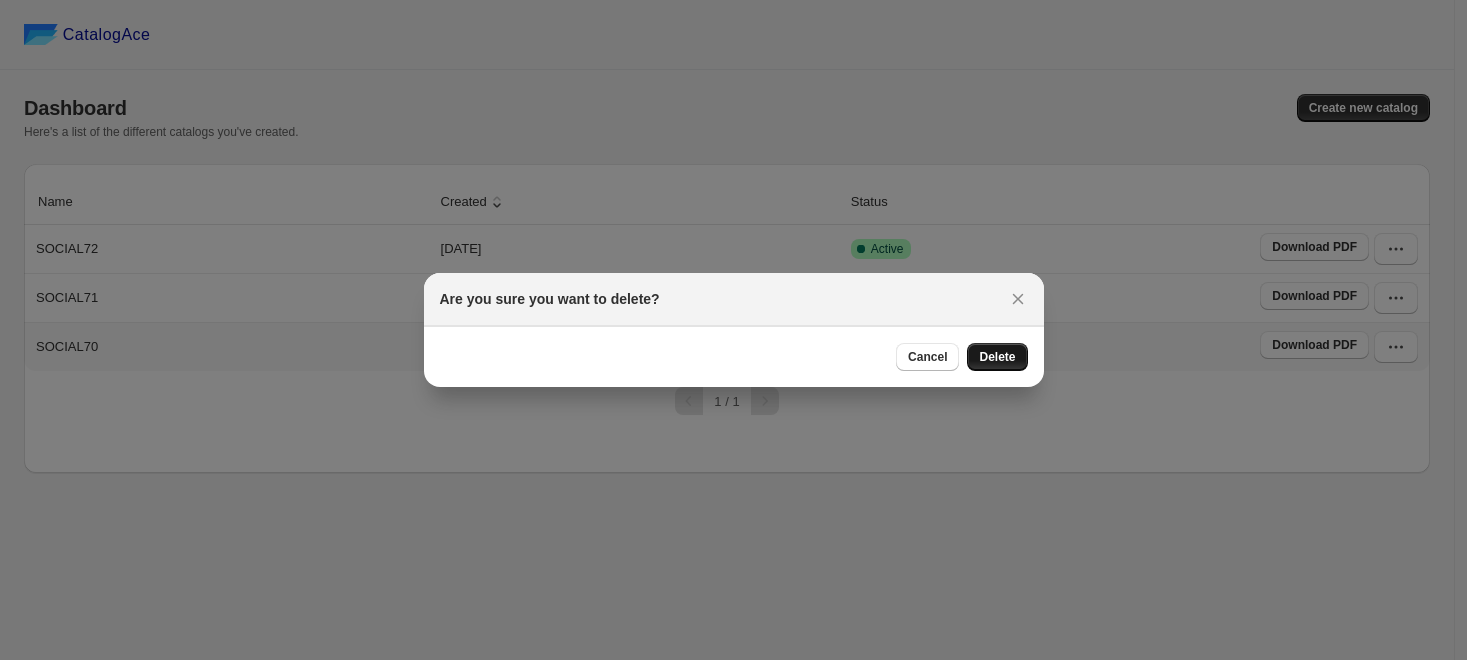 click on "Delete" at bounding box center [997, 357] 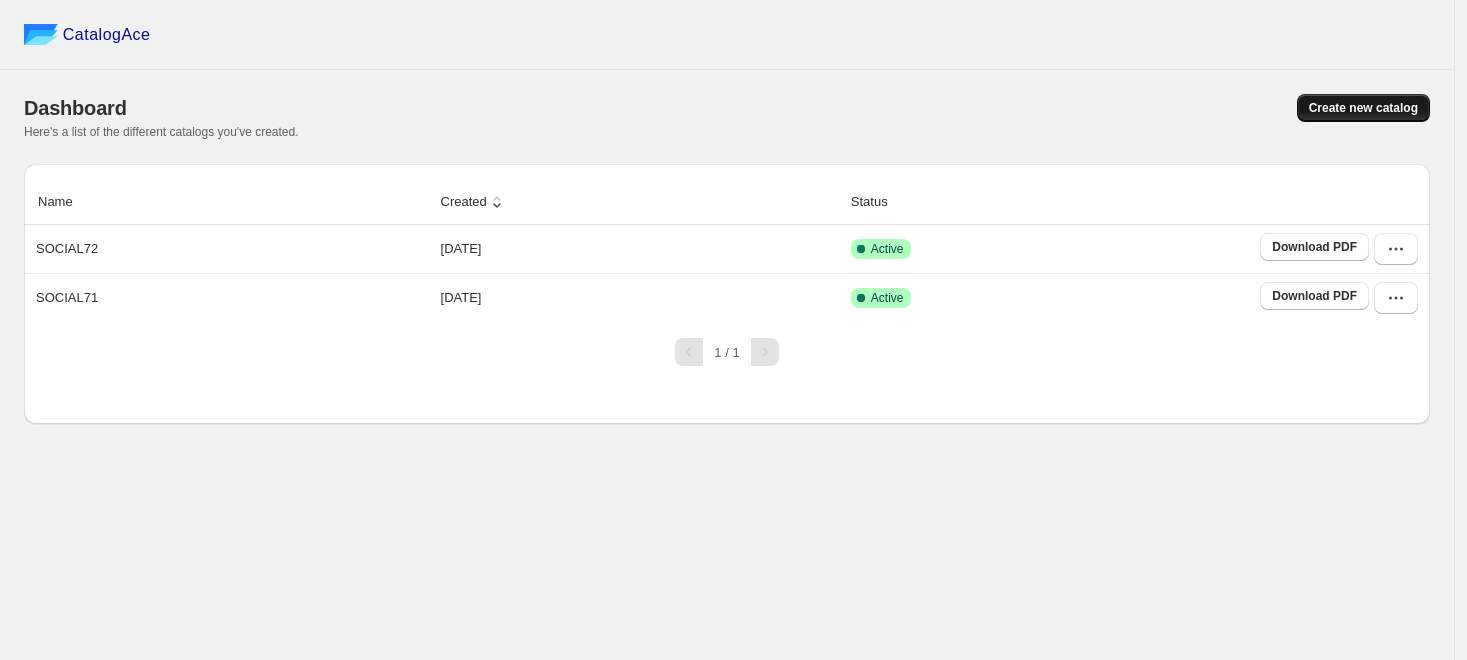 click on "Create new catalog" at bounding box center (1363, 108) 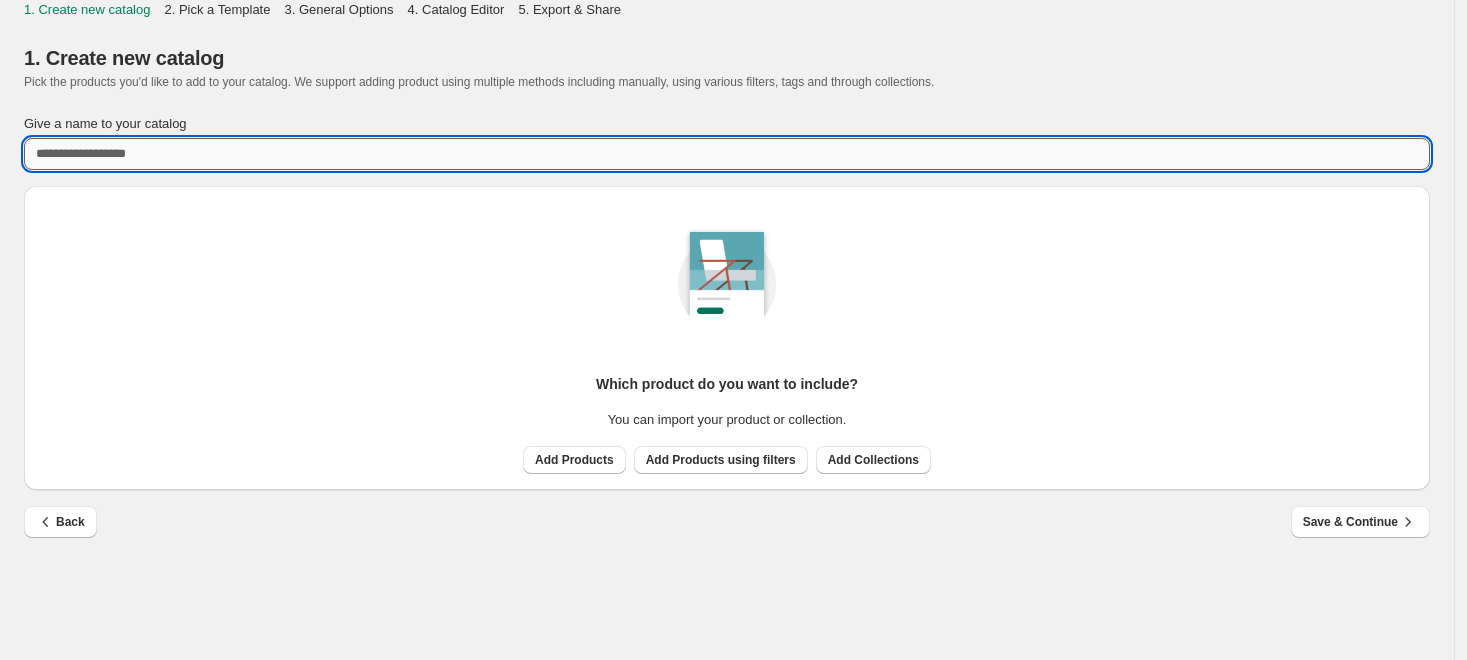 click on "Give a name to your catalog" at bounding box center [727, 154] 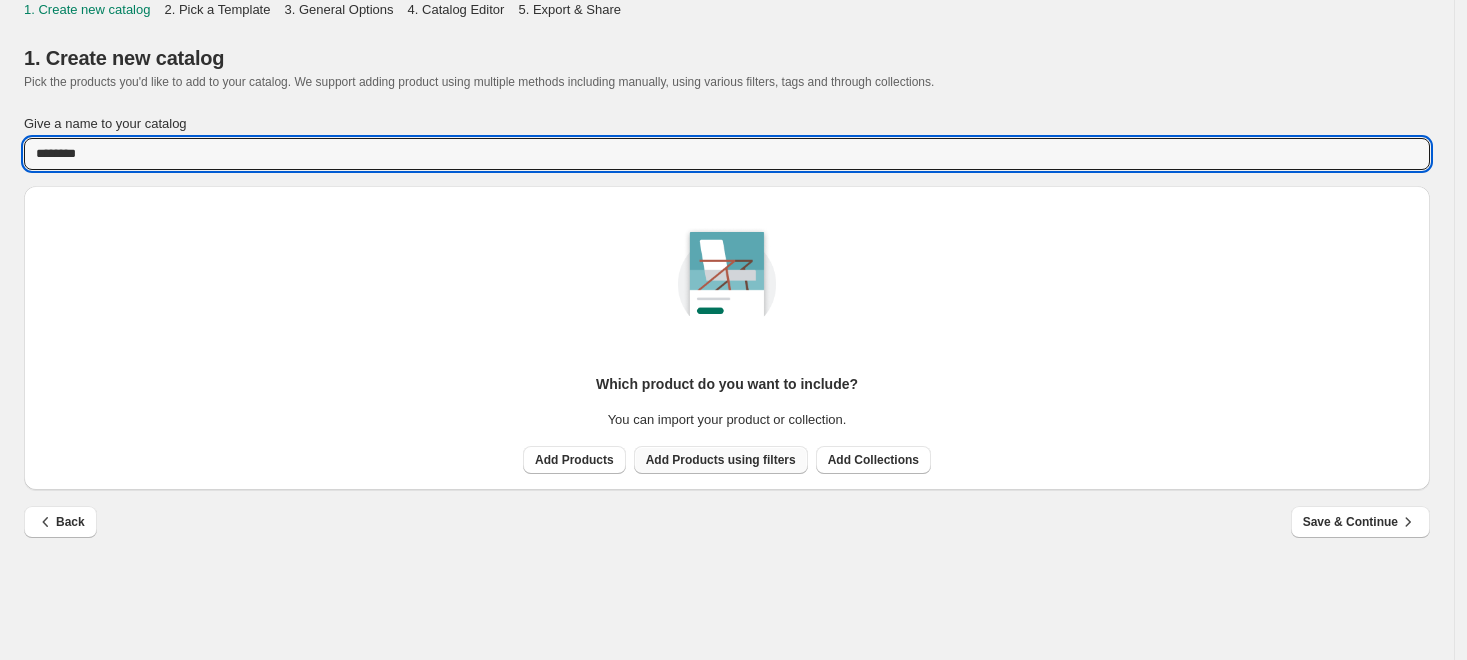 type on "********" 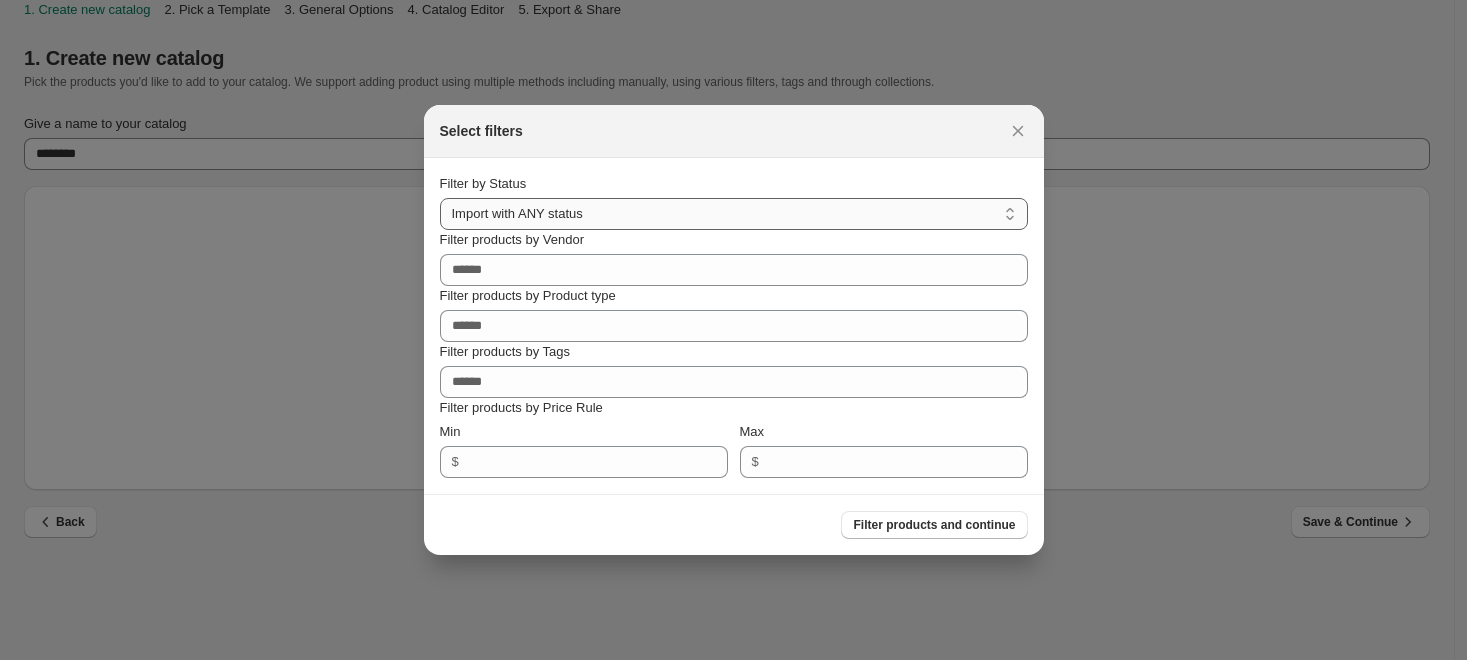 click on "**********" at bounding box center (734, 214) 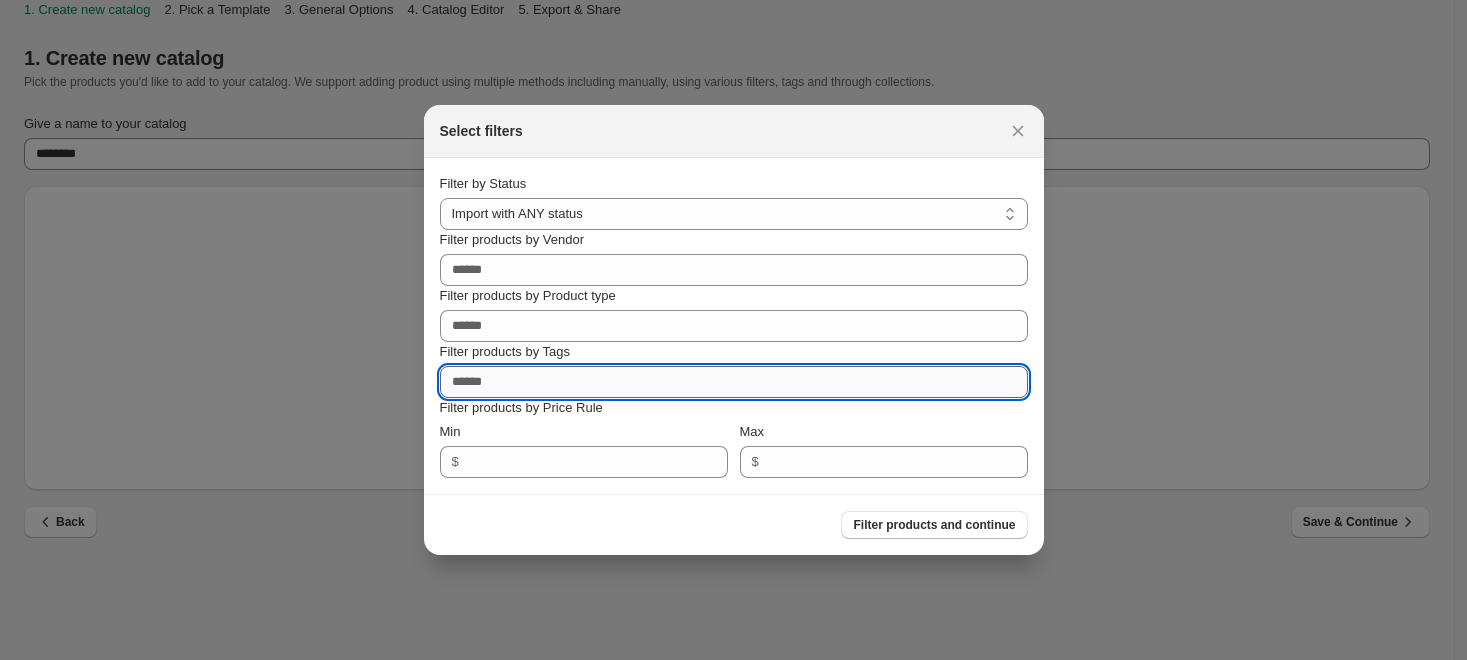 click on "Filter products by Tags" at bounding box center (734, 382) 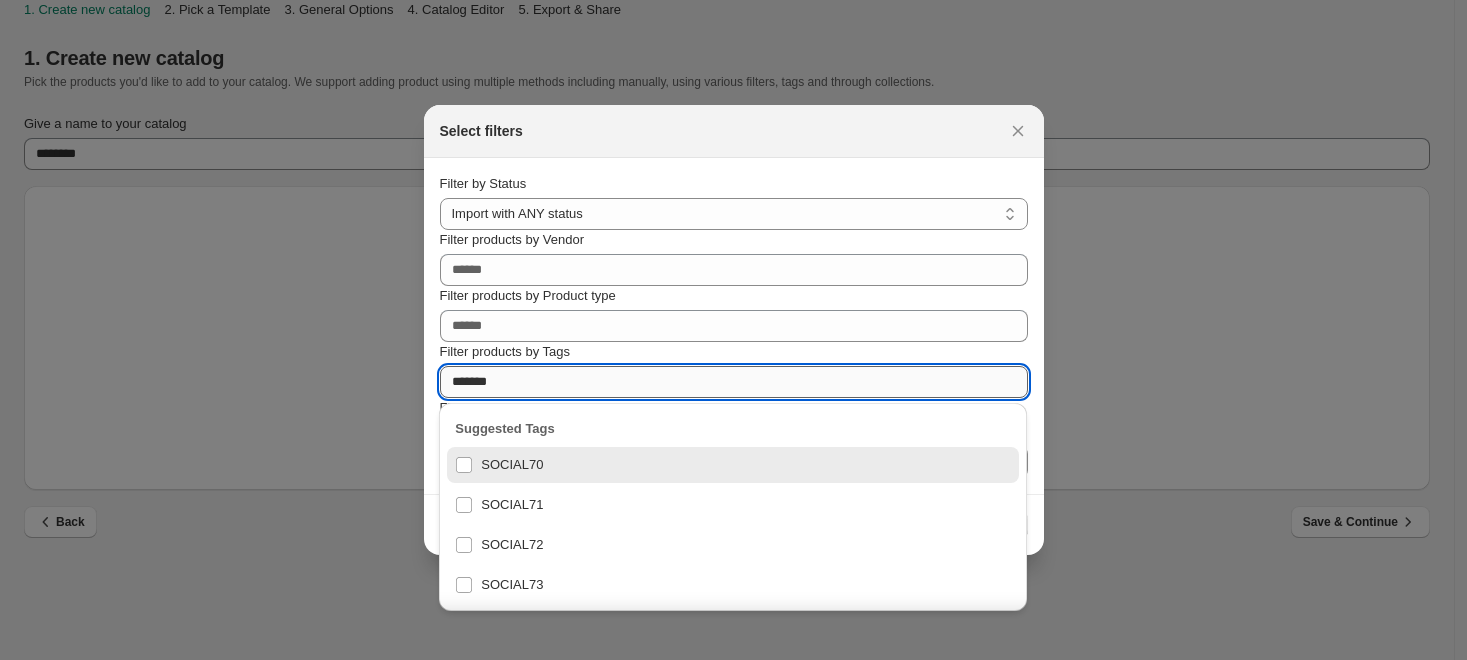 type on "********" 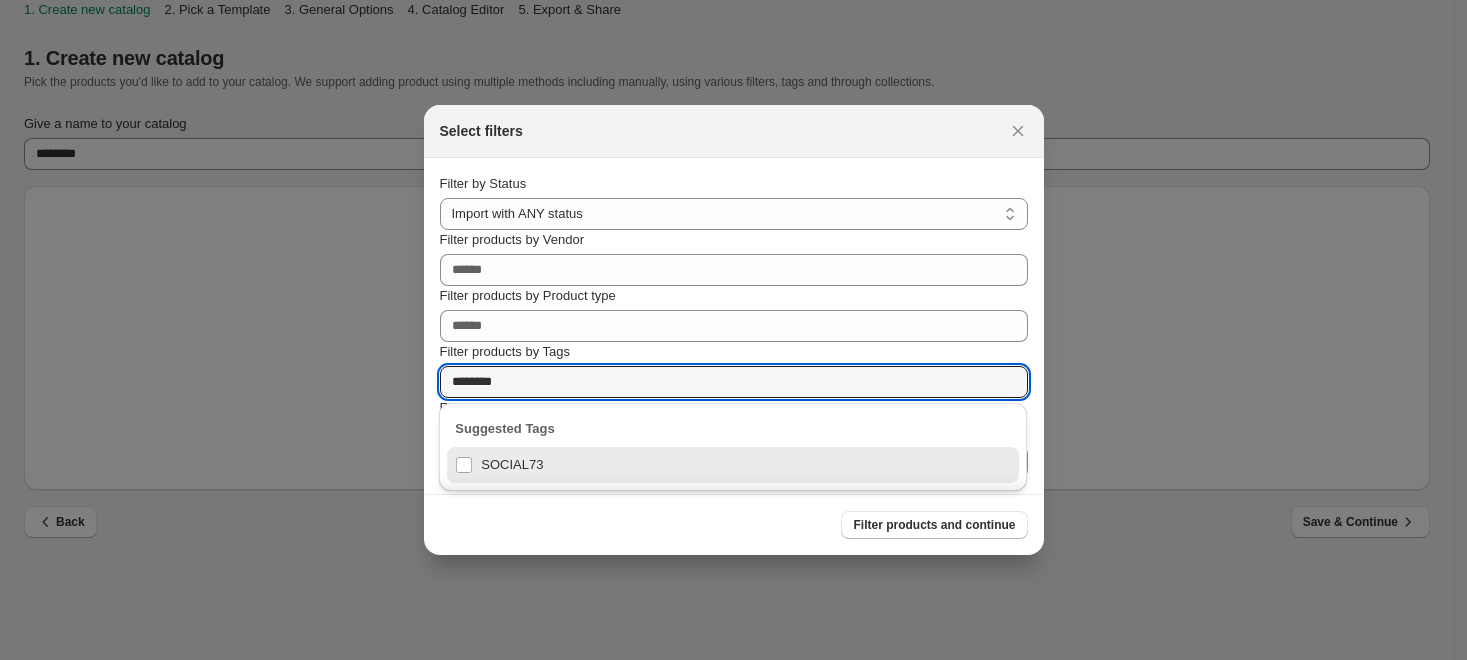 click on "SOCIAL73" at bounding box center [733, 465] 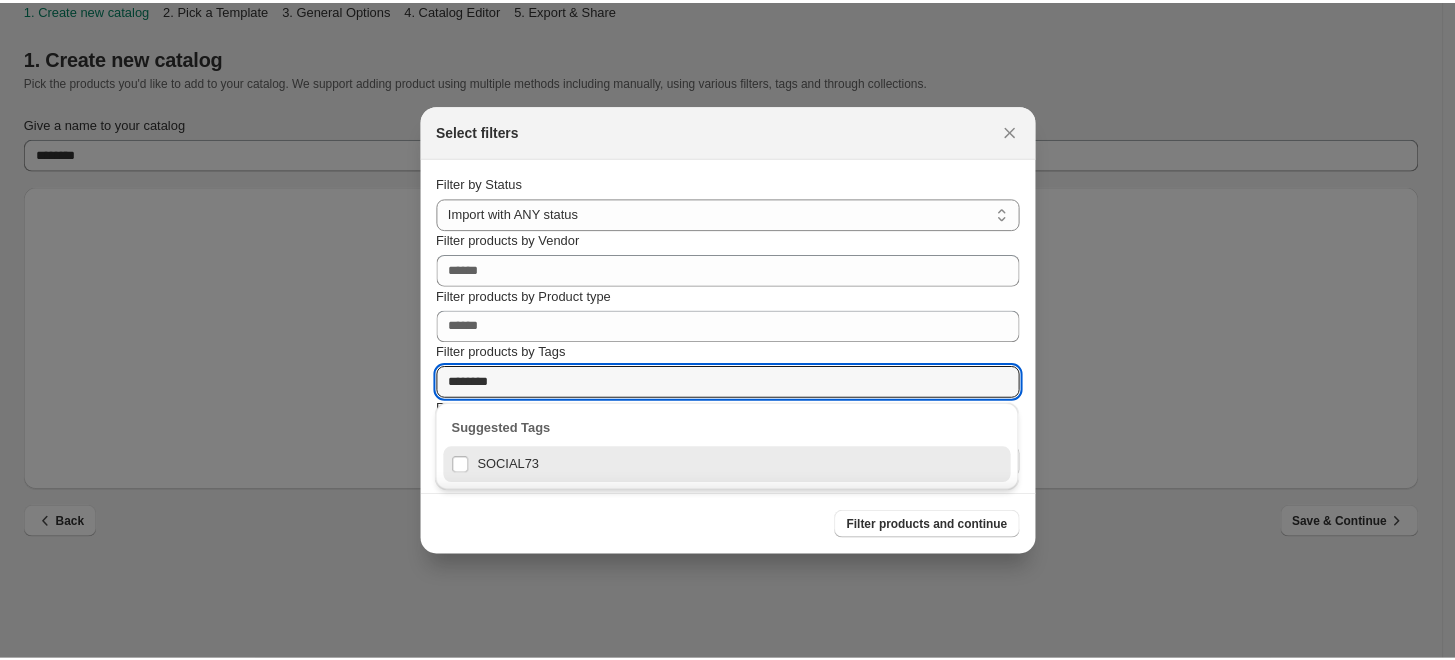 scroll, scrollTop: 3712, scrollLeft: 0, axis: vertical 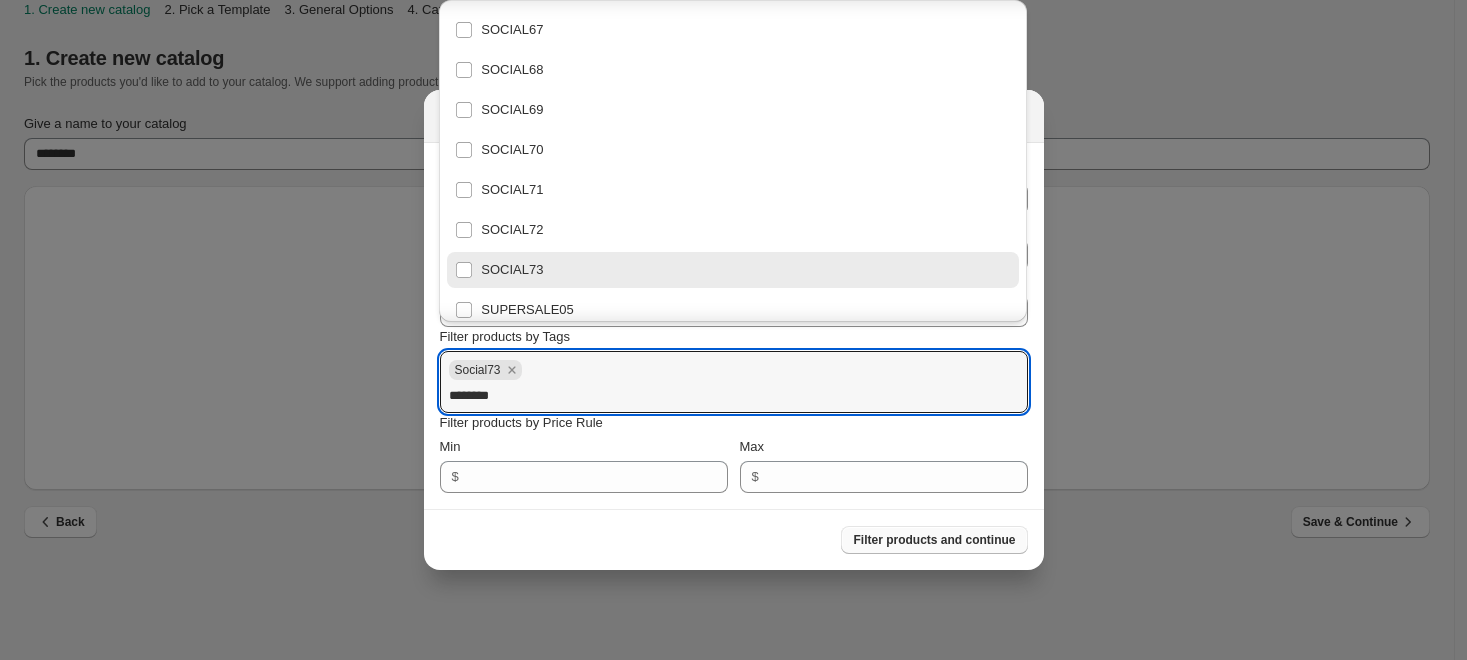 click on "Filter products and continue" at bounding box center (934, 540) 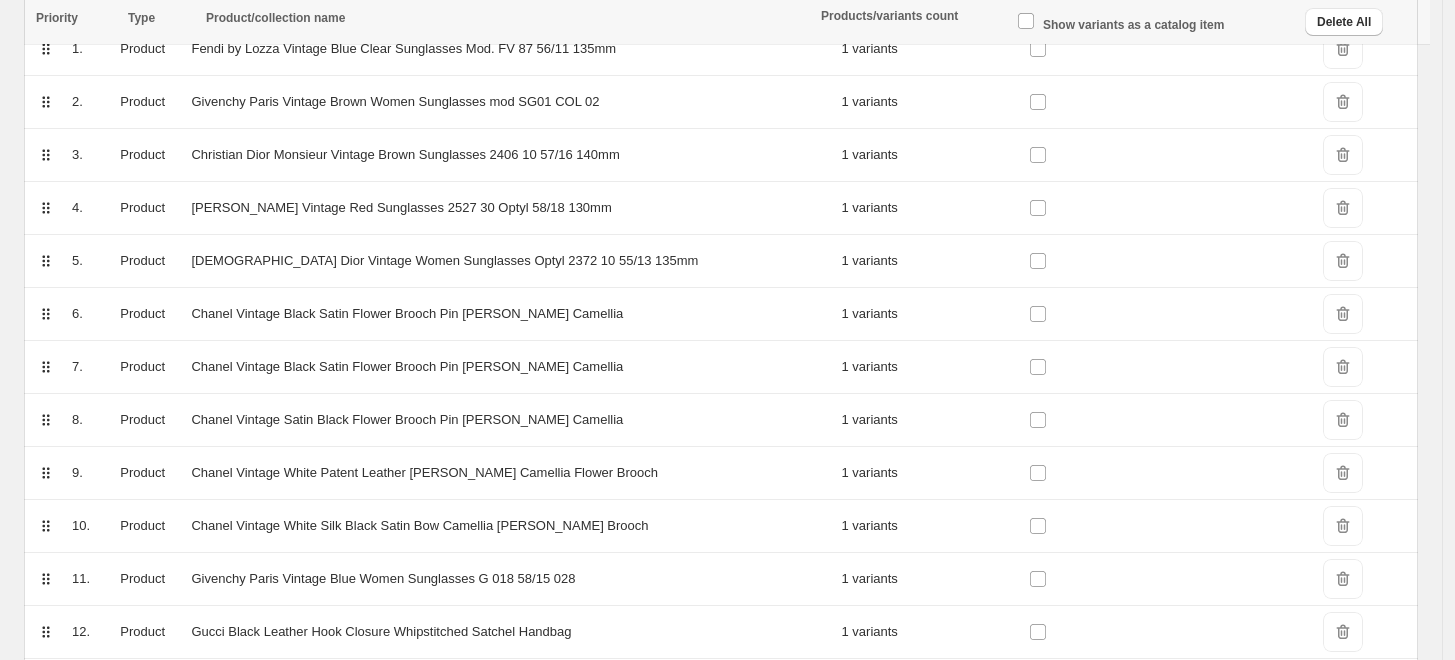 scroll, scrollTop: 370, scrollLeft: 0, axis: vertical 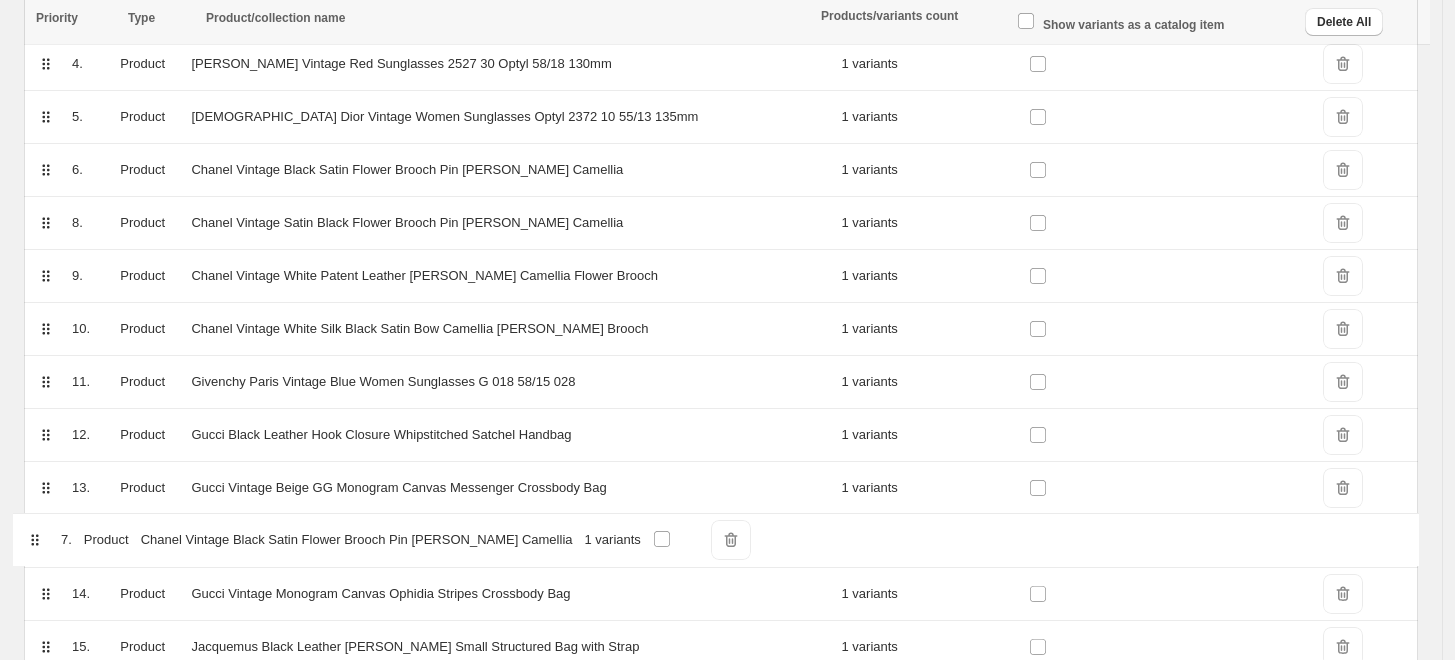 drag, startPoint x: 45, startPoint y: 349, endPoint x: 35, endPoint y: 558, distance: 209.2391 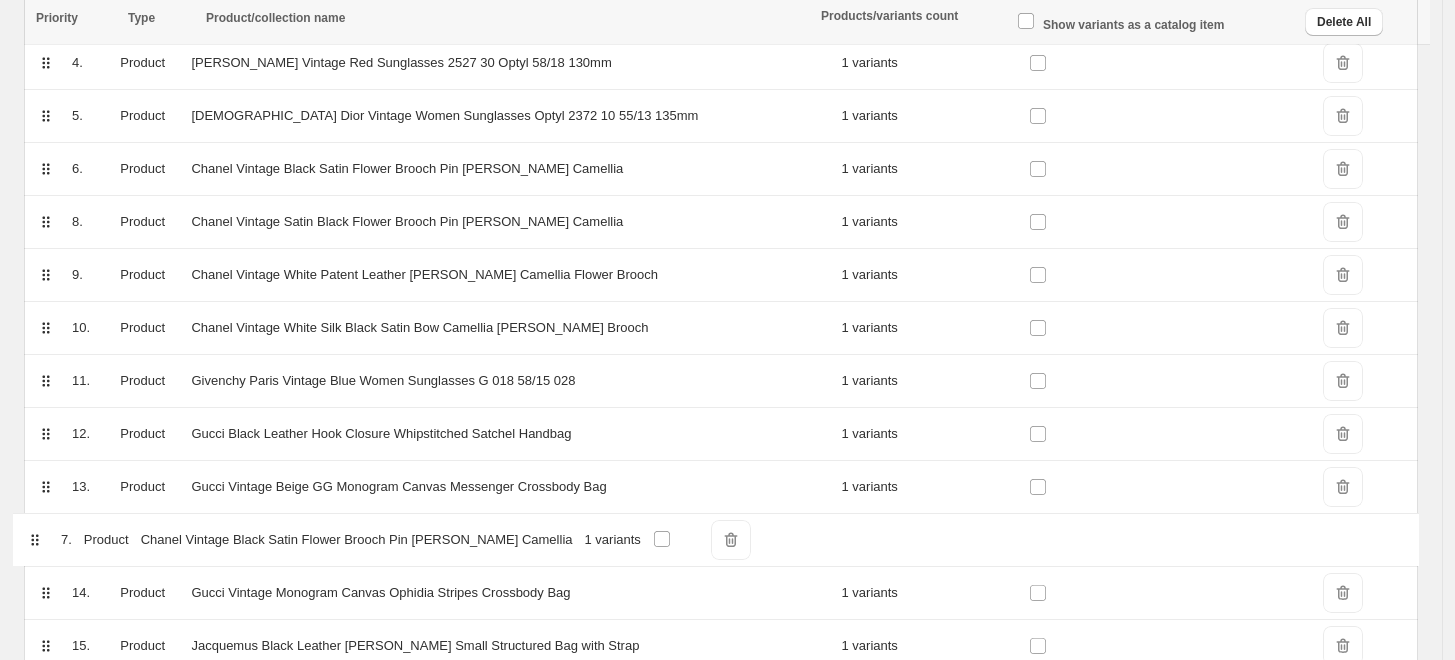 click on "Priority Type Product/collection name Products/variants count Show variants as a catalog item  Delete All  1. Product Fendi by Lozza Vintage Blue Clear Sunglasses Mod. FV 87 56/11 135mm 1 variants DeleteIcon 2. Product Givenchy Paris Vintage Brown Women Sunglasses mod SG01 COL 02 1 variants DeleteIcon 3. Product Christian Dior Monsieur Vintage Brown Sunglasses 2406 10 57/16 140mm 1 variants DeleteIcon 4. Product Christian Dior Vintage Red Sunglasses 2527 30 Optyl 58/18 130mm 1 variants DeleteIcon 5. Product Christian Dior Vintage Women Sunglasses Optyl 2372 10 55/13 135mm 1 variants DeleteIcon 6. Product Chanel Vintage Black Satin Flower Brooch Pin Camelia Camellia 1 variants DeleteIcon 7. Product Chanel Vintage Black Satin Flower Brooch Pin Camelia Camellia 1 variants DeleteIcon 8. Product Chanel Vintage Satin Black Flower Brooch Pin Camelia Camellia 1 variants DeleteIcon 9. Product Chanel Vintage White Patent Leather Camelia Camellia Flower Brooch 1 variants DeleteIcon 10. Product 1 variants DeleteIcon 11." at bounding box center [721, 703] 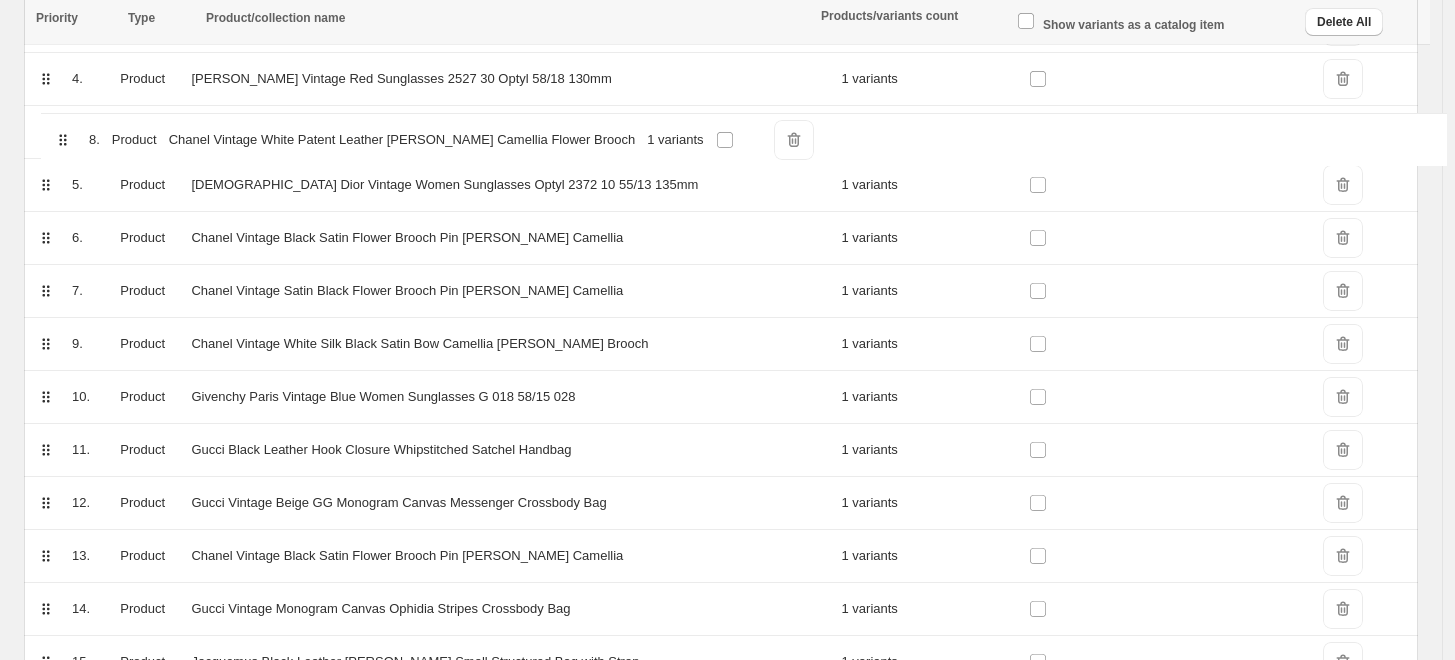 drag, startPoint x: 43, startPoint y: 274, endPoint x: 65, endPoint y: 134, distance: 141.71803 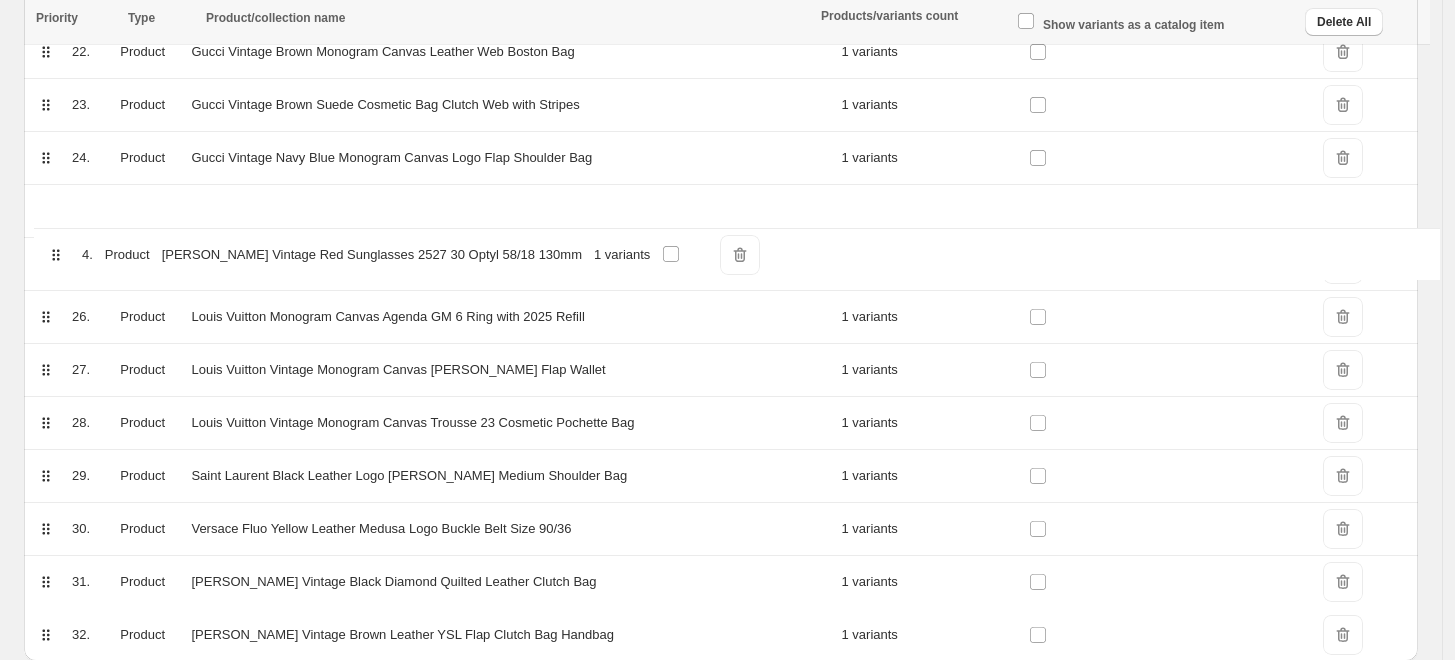 scroll, scrollTop: 1481, scrollLeft: 0, axis: vertical 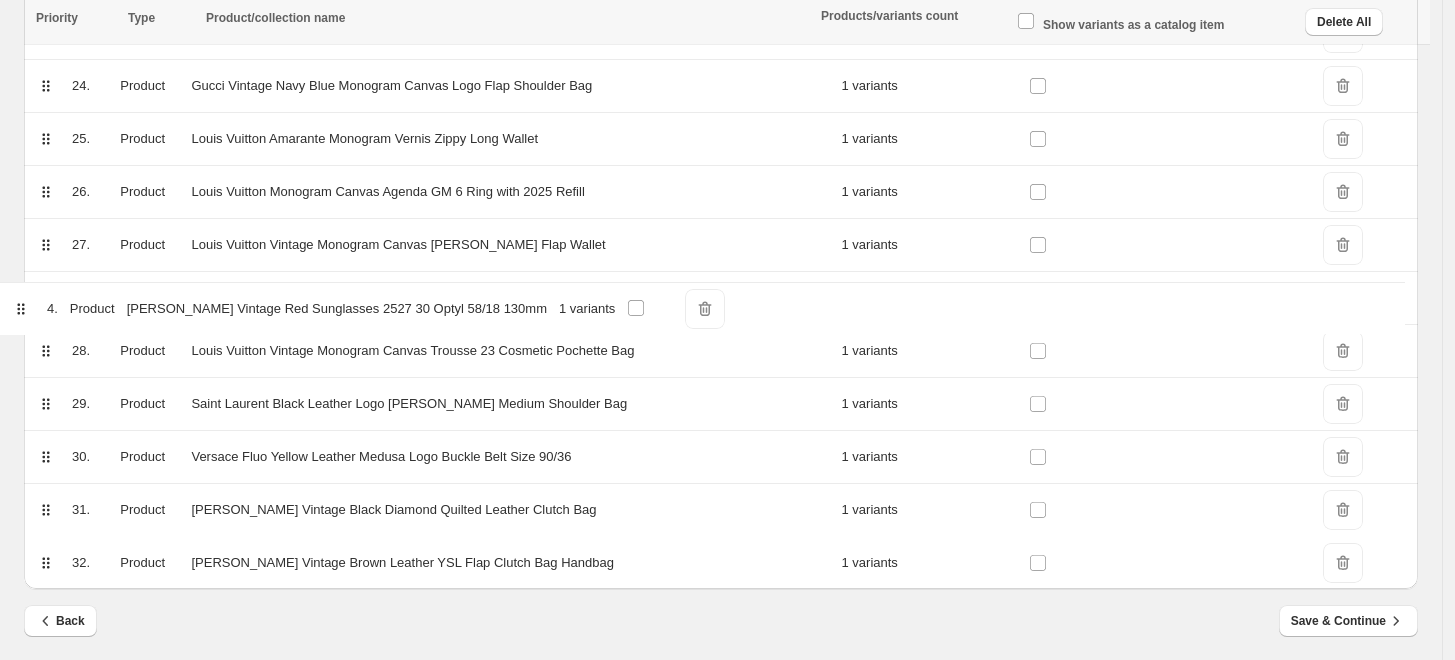 drag, startPoint x: 50, startPoint y: 93, endPoint x: 26, endPoint y: 318, distance: 226.27638 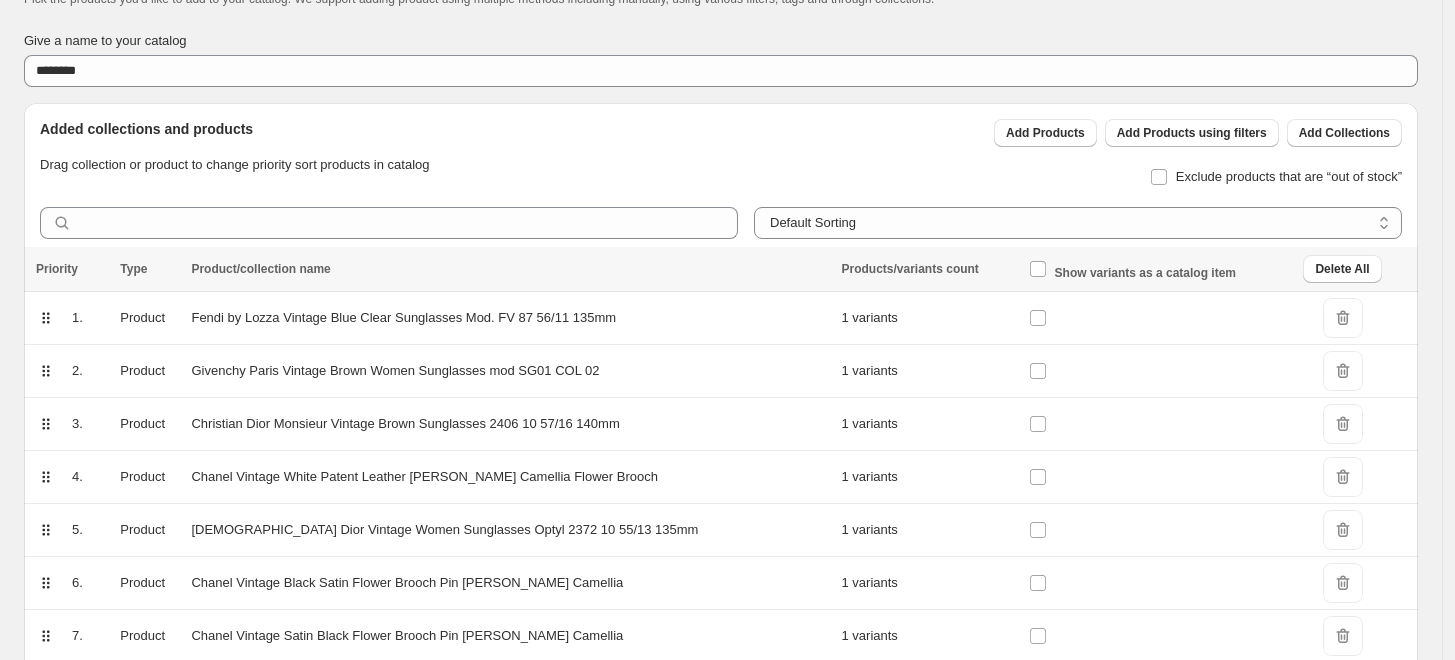 scroll, scrollTop: 74, scrollLeft: 0, axis: vertical 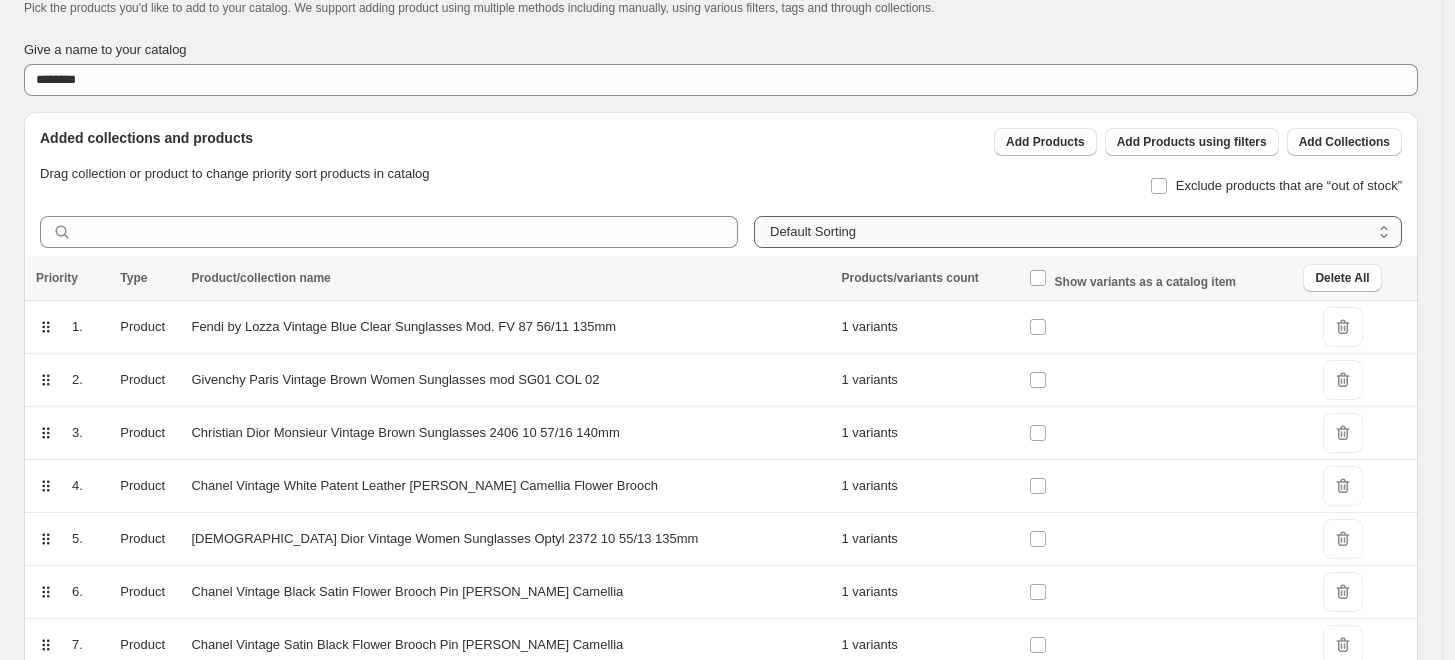 click on "**********" at bounding box center (1078, 232) 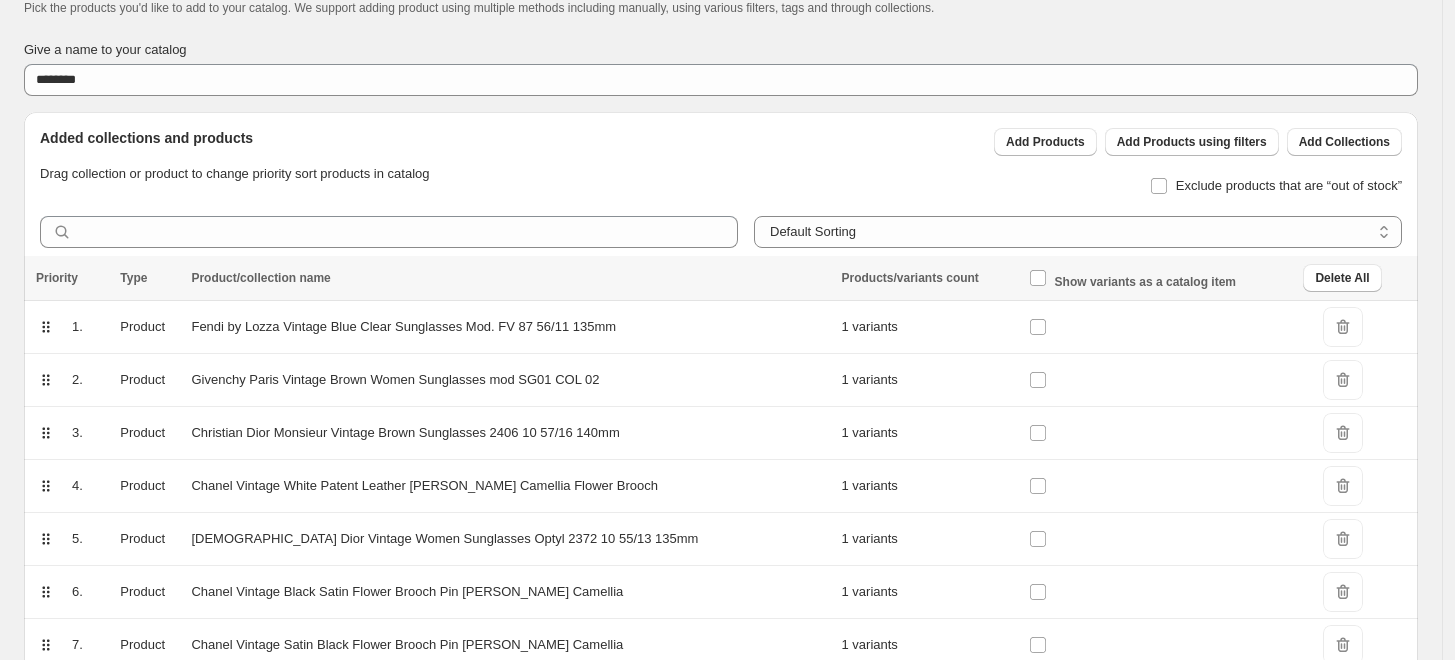 click on "**********" at bounding box center (1078, 232) 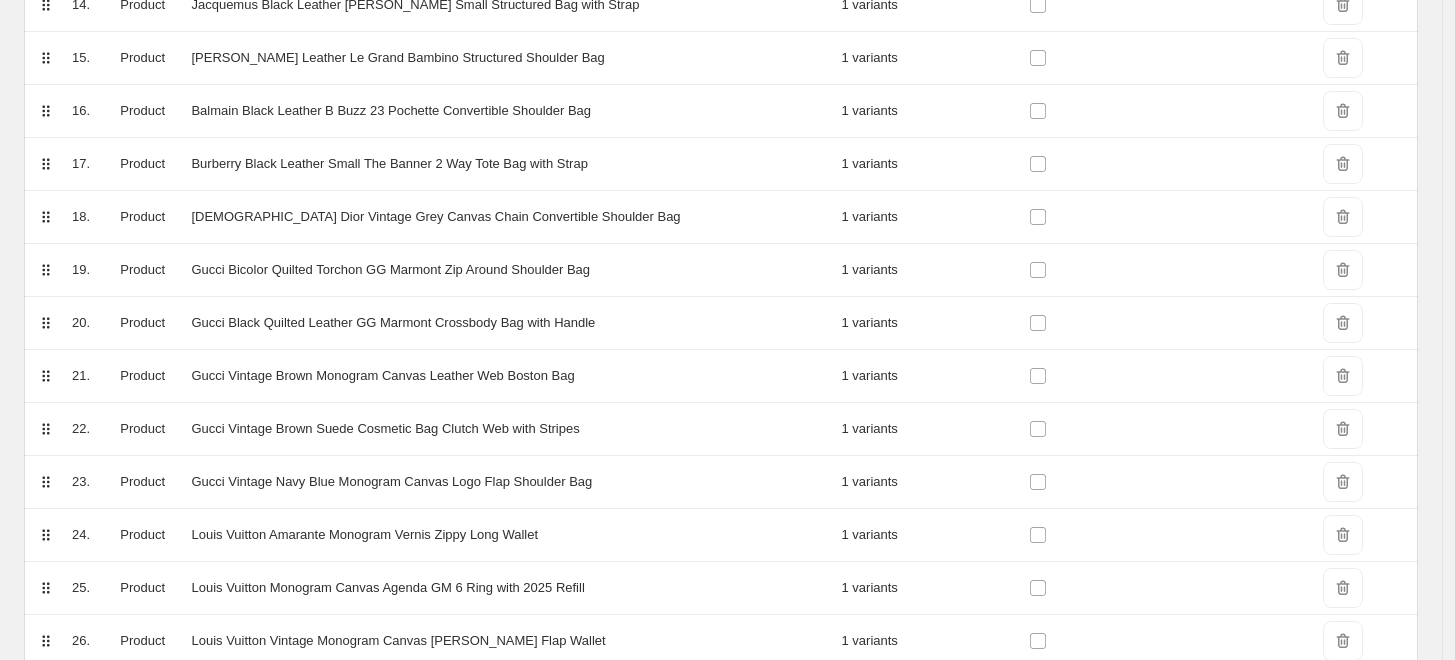 scroll, scrollTop: 1481, scrollLeft: 0, axis: vertical 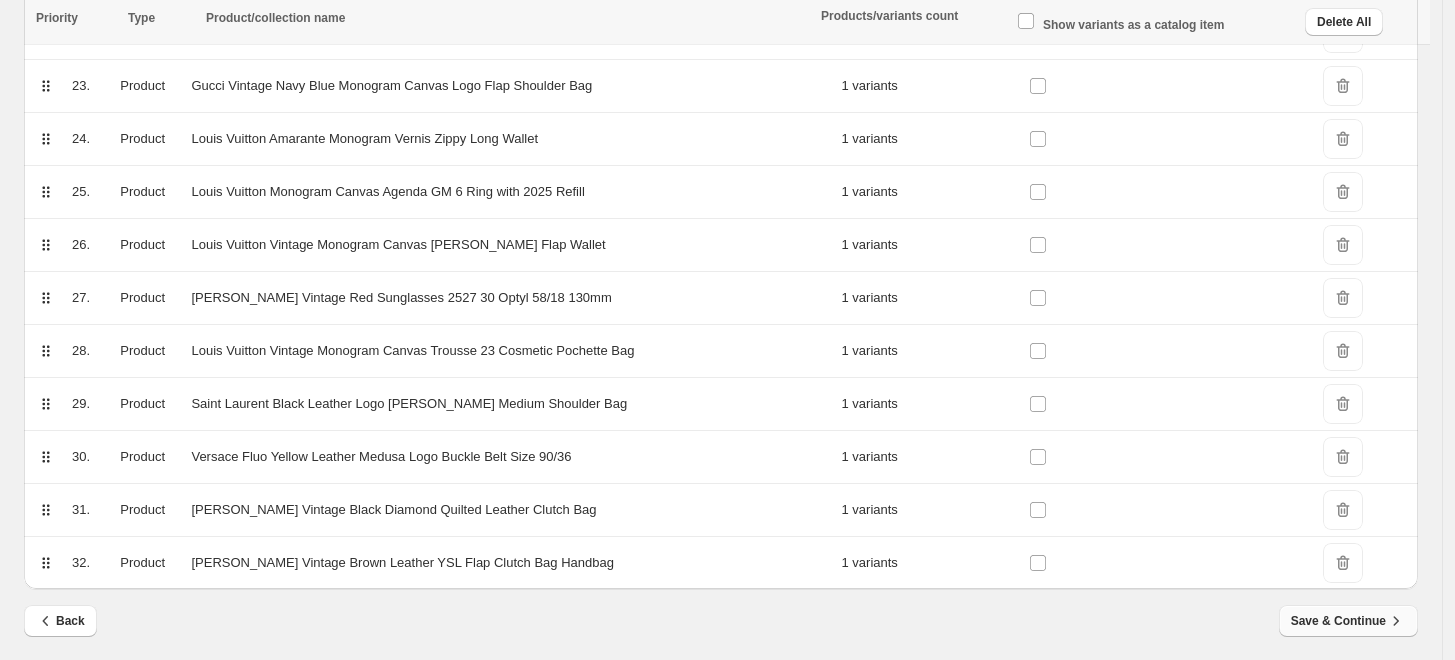 click on "Save & Continue" at bounding box center [1348, 621] 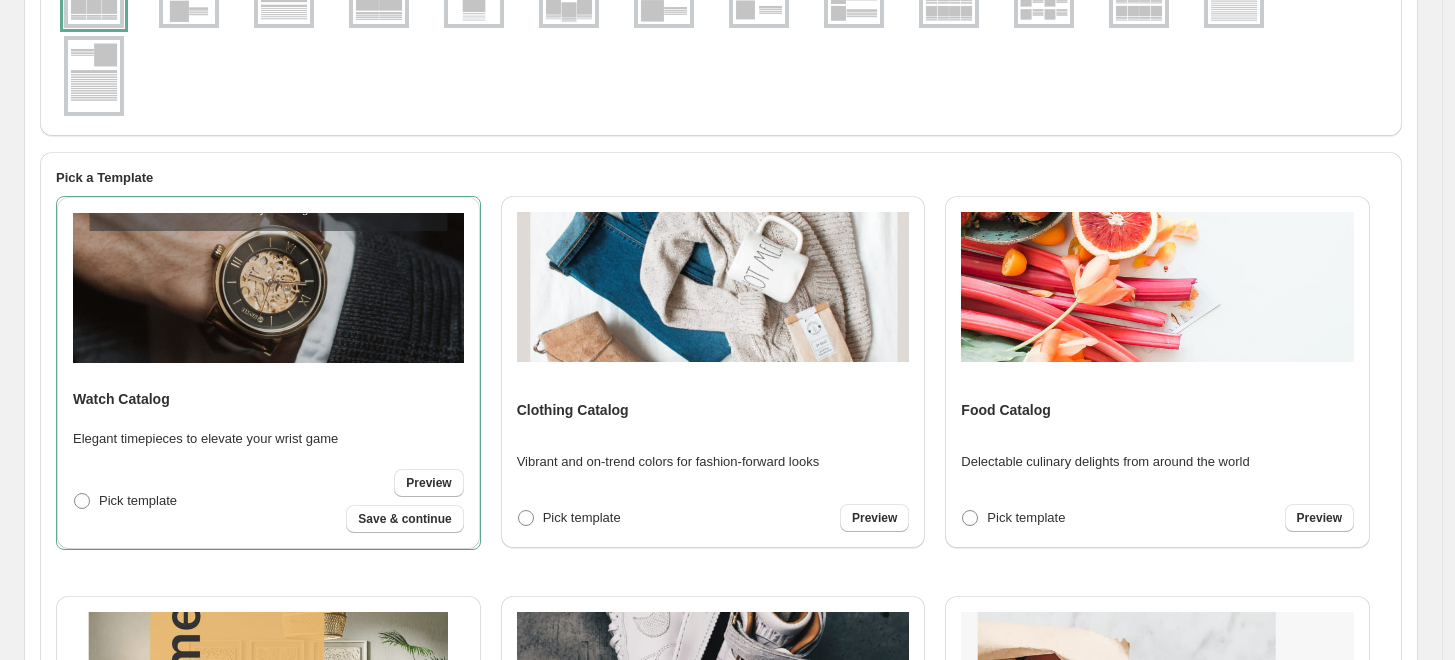 scroll, scrollTop: 0, scrollLeft: 0, axis: both 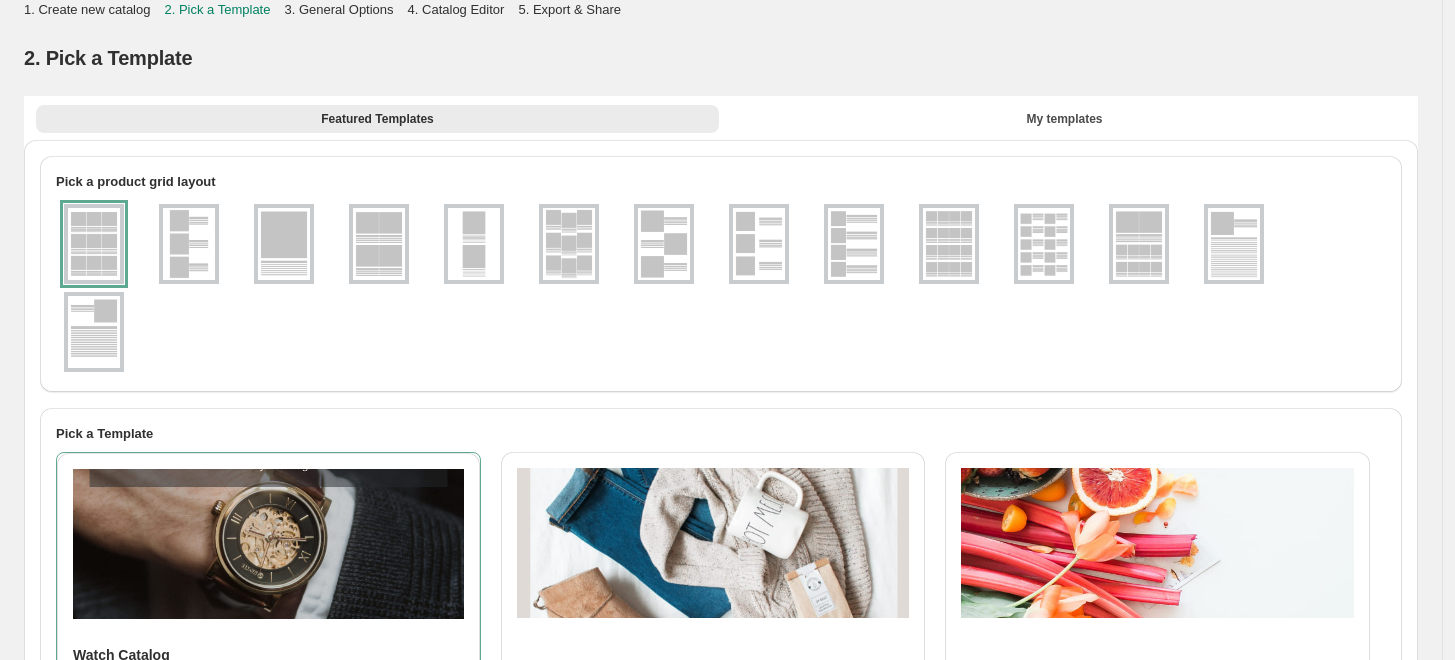 click at bounding box center (284, 244) 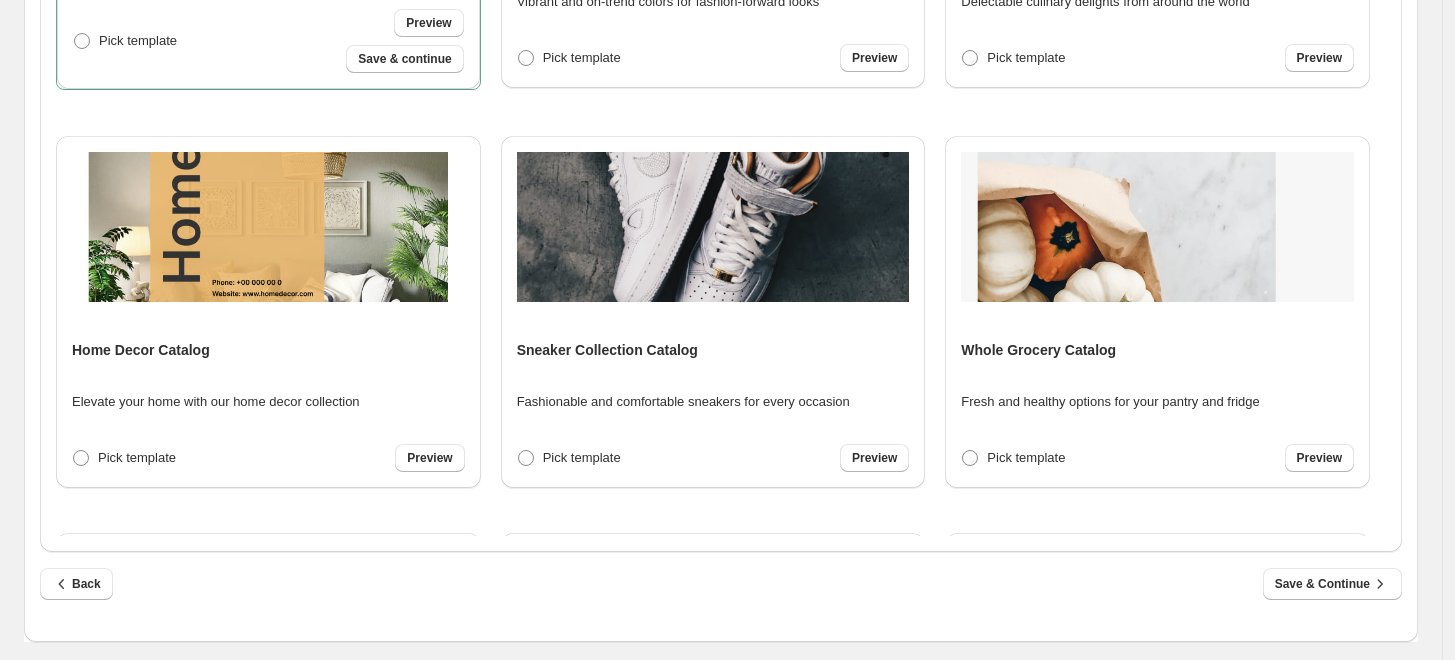 scroll, scrollTop: 717, scrollLeft: 0, axis: vertical 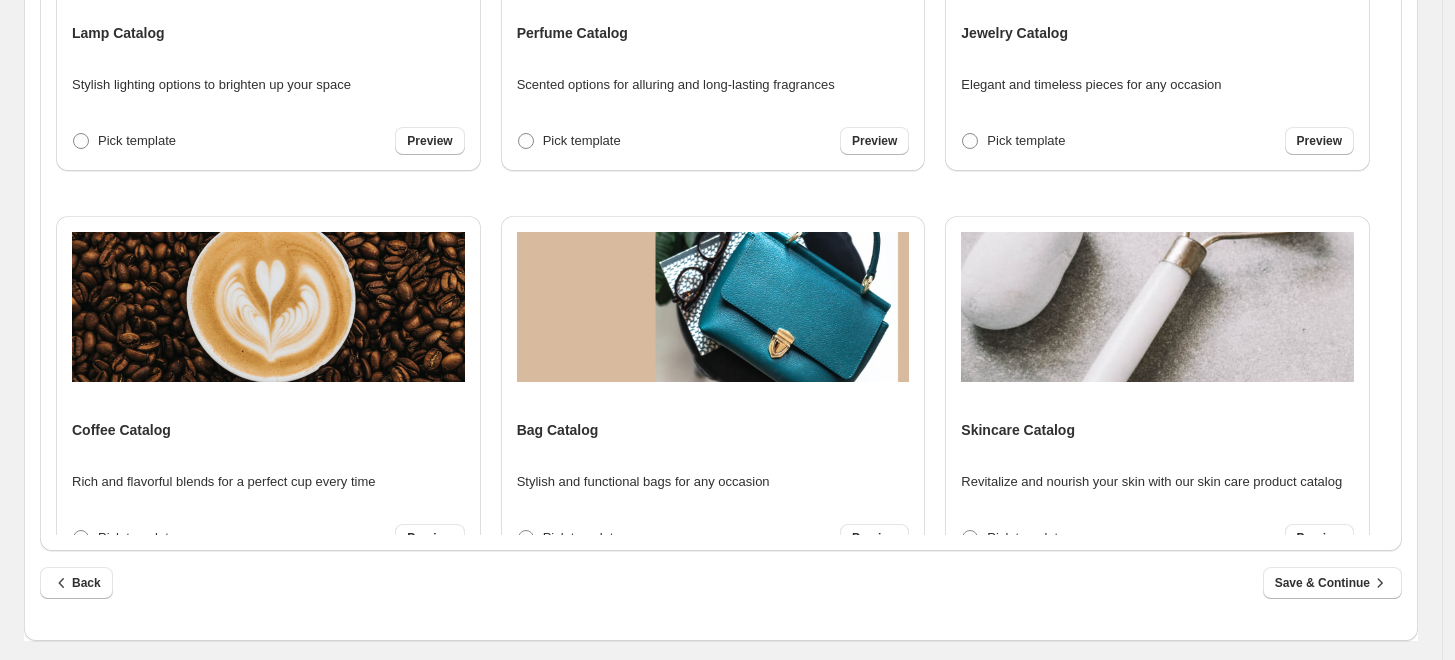 click at bounding box center [713, 307] 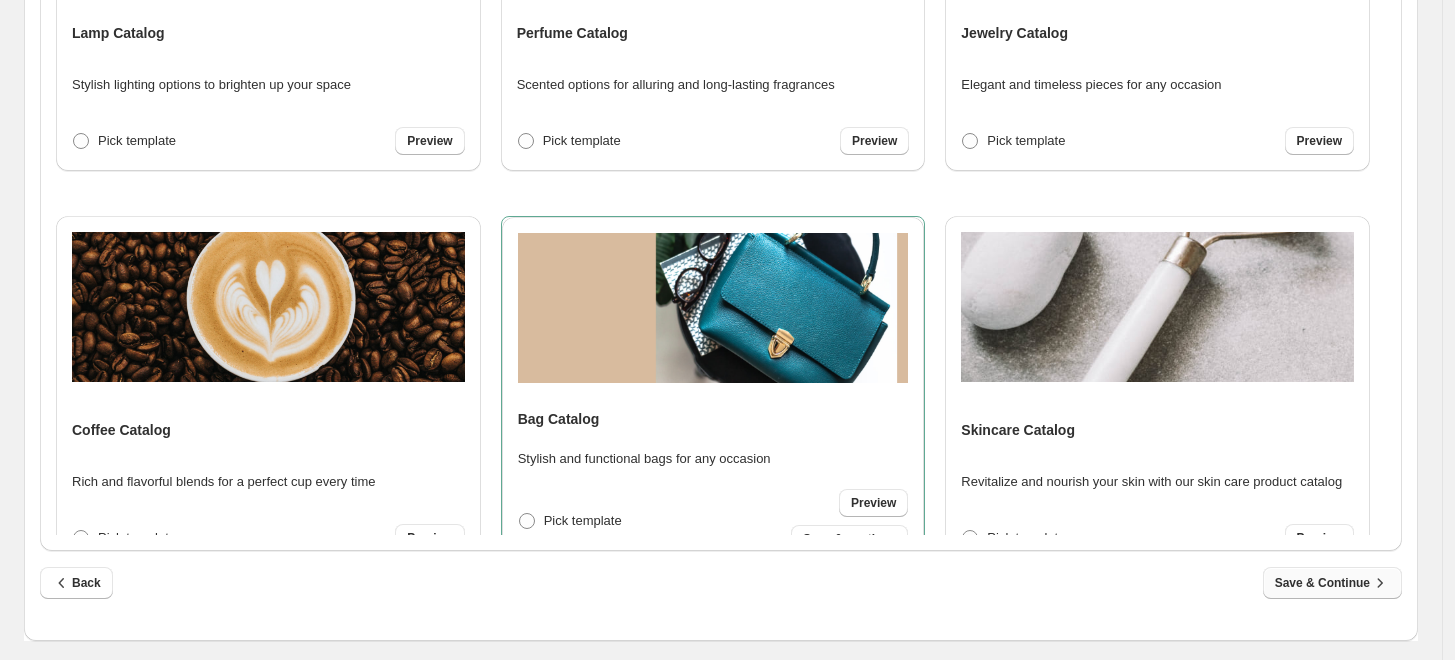 drag, startPoint x: 1302, startPoint y: 590, endPoint x: 1269, endPoint y: 589, distance: 33.01515 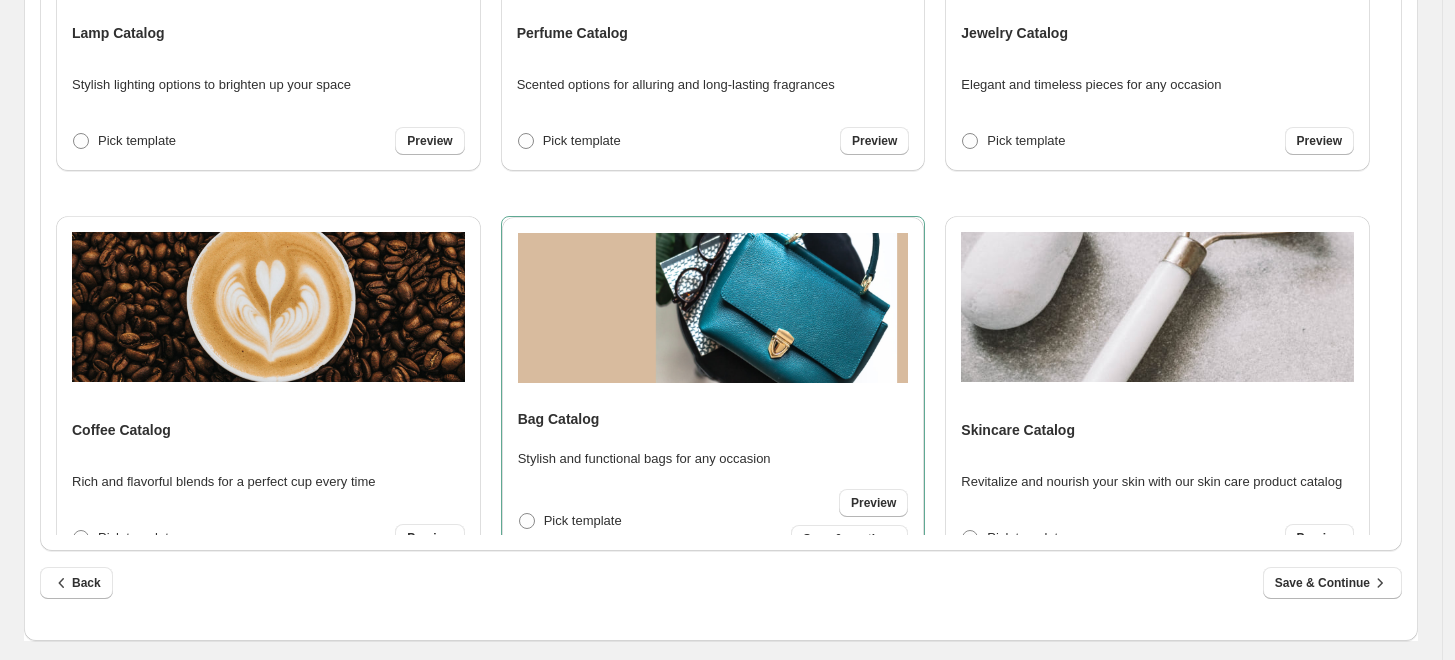 click on "Save & Continue" at bounding box center [1332, 583] 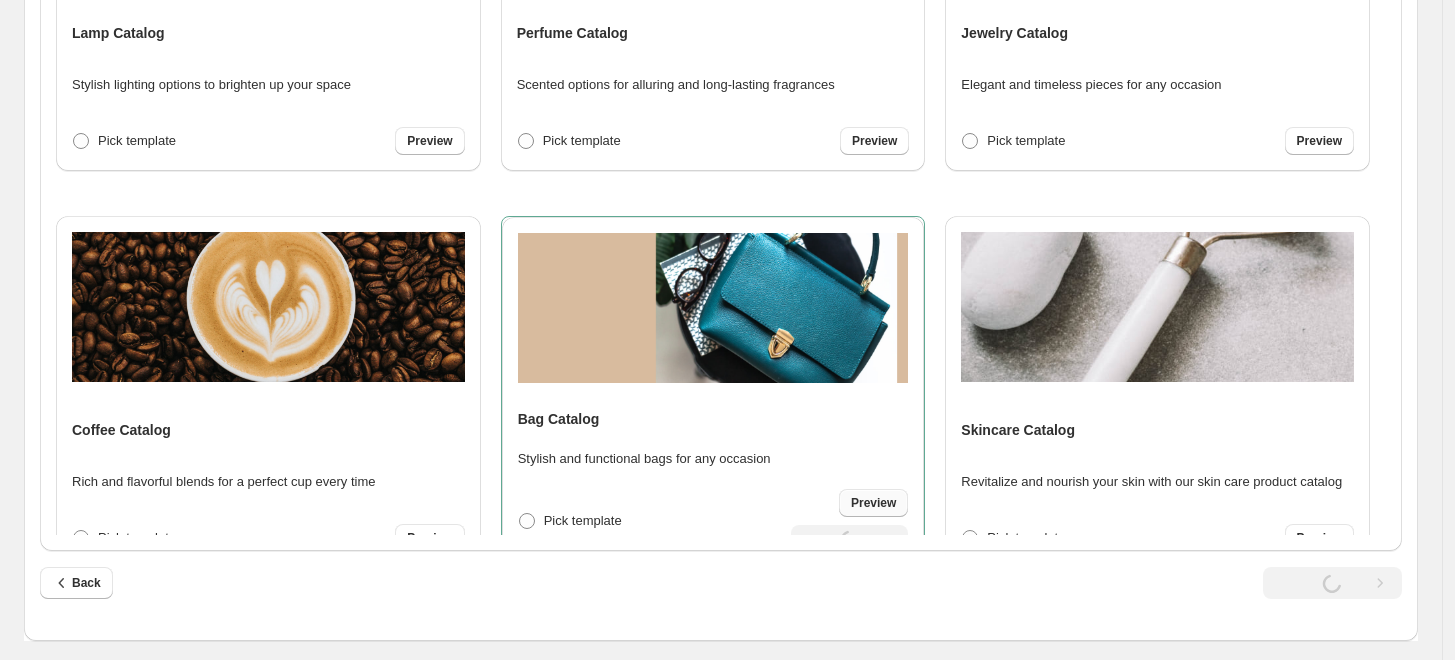 select on "**********" 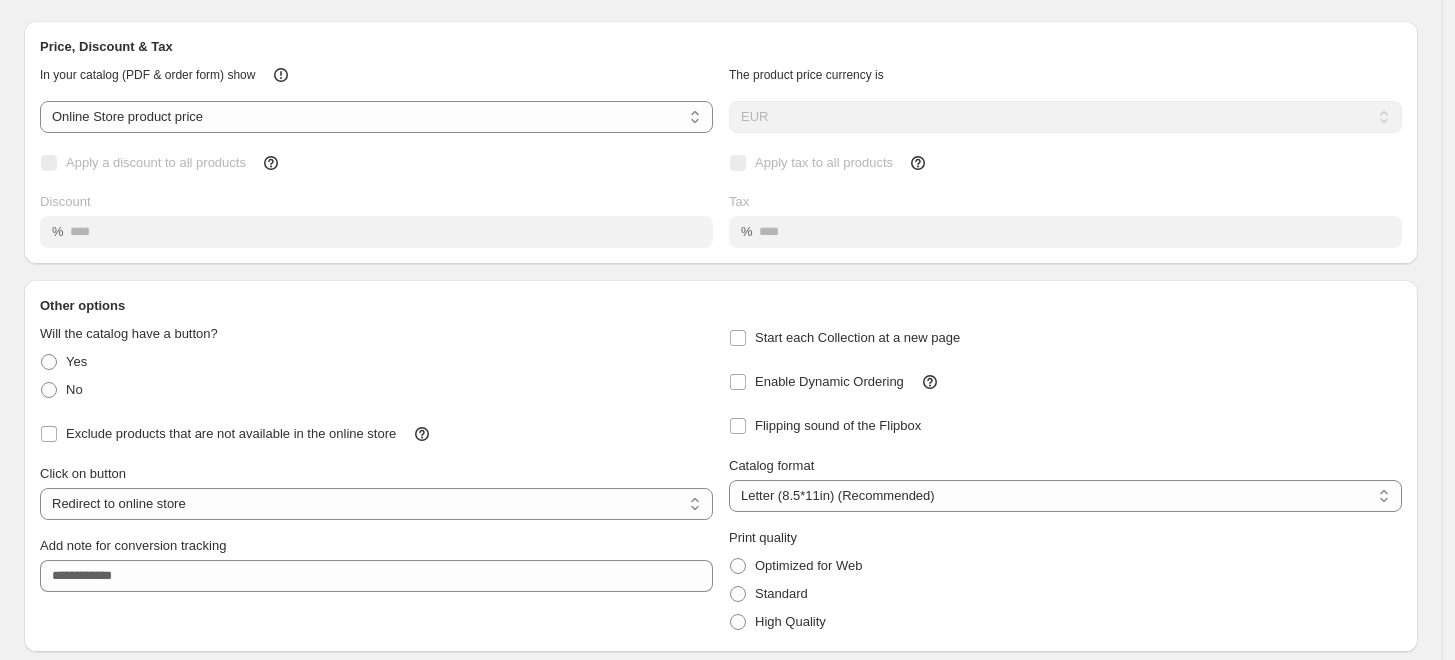 scroll, scrollTop: 0, scrollLeft: 0, axis: both 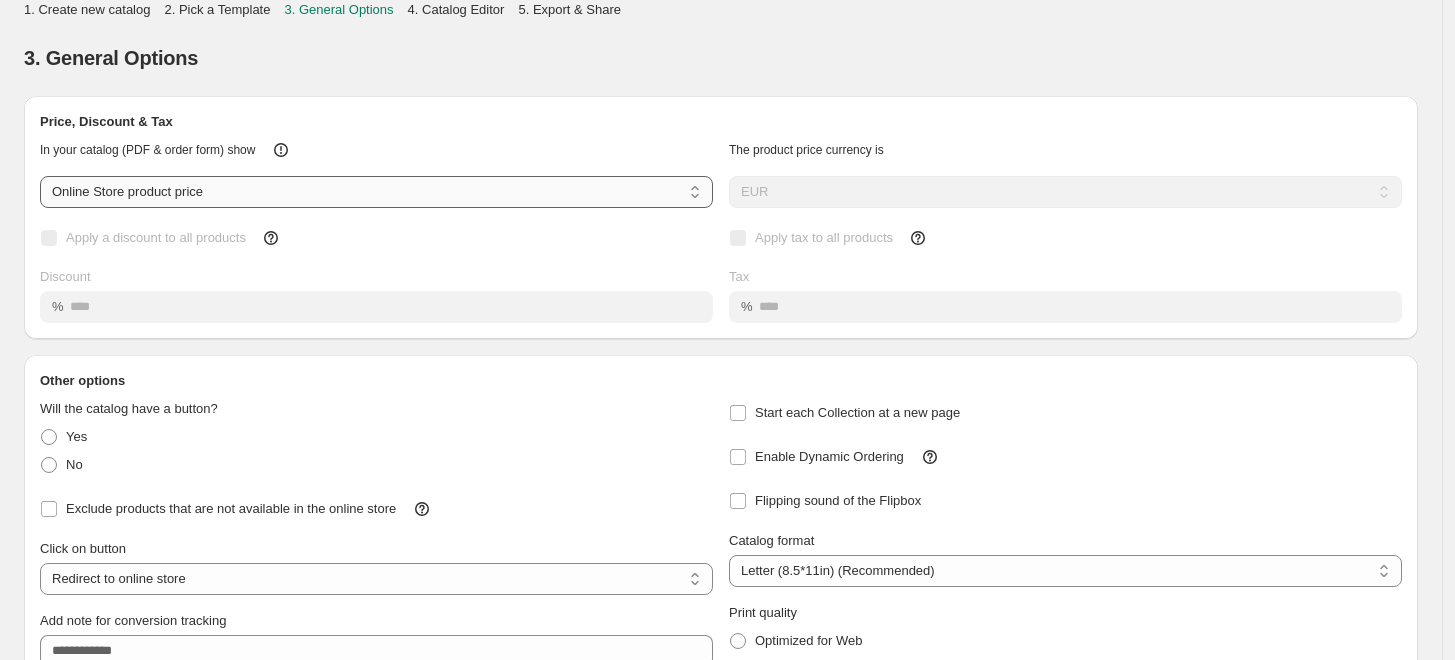 click on "**********" at bounding box center [376, 192] 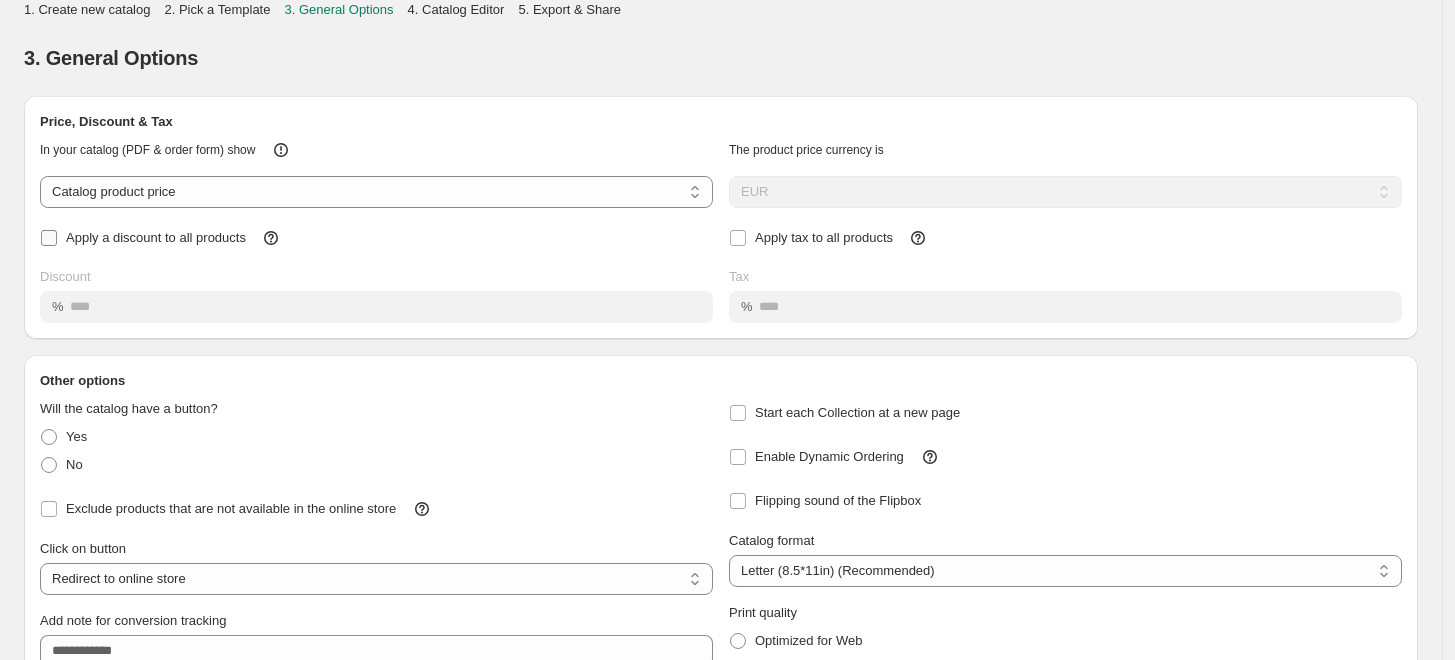 click on "Apply a discount to all products" at bounding box center [156, 237] 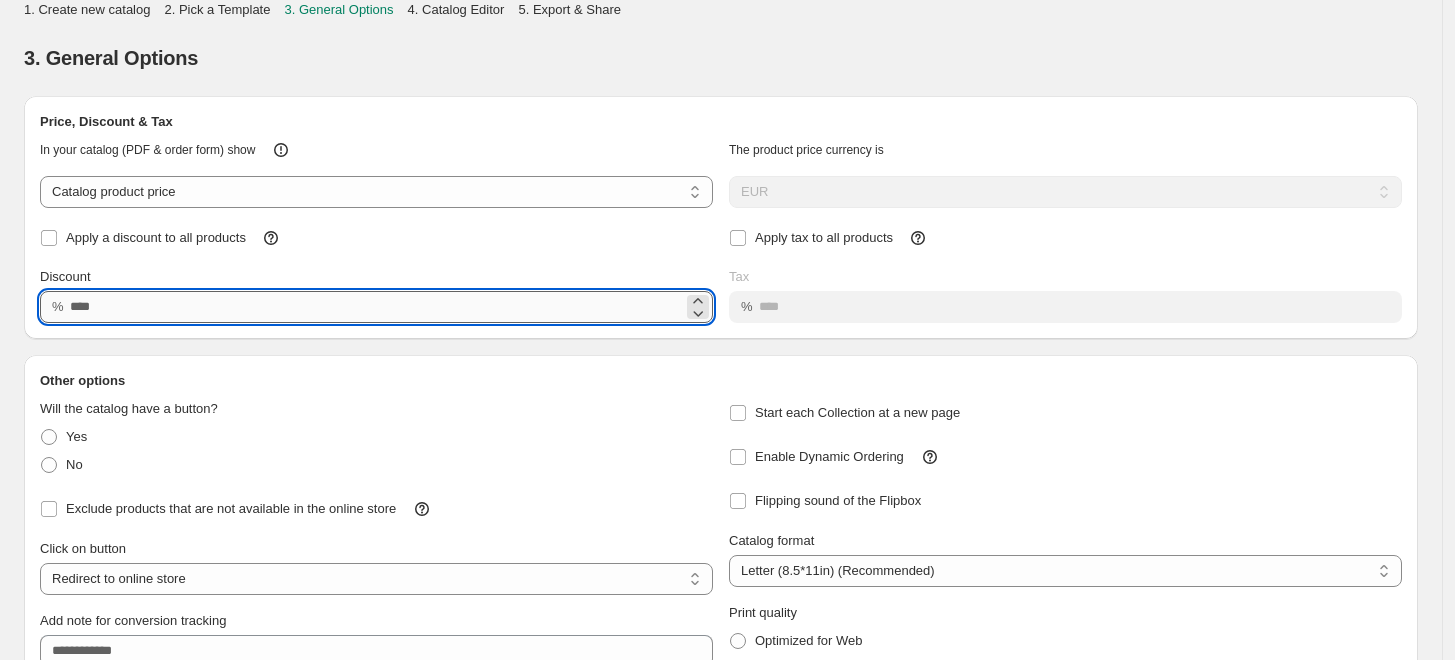 click on "Discount" at bounding box center (376, 307) 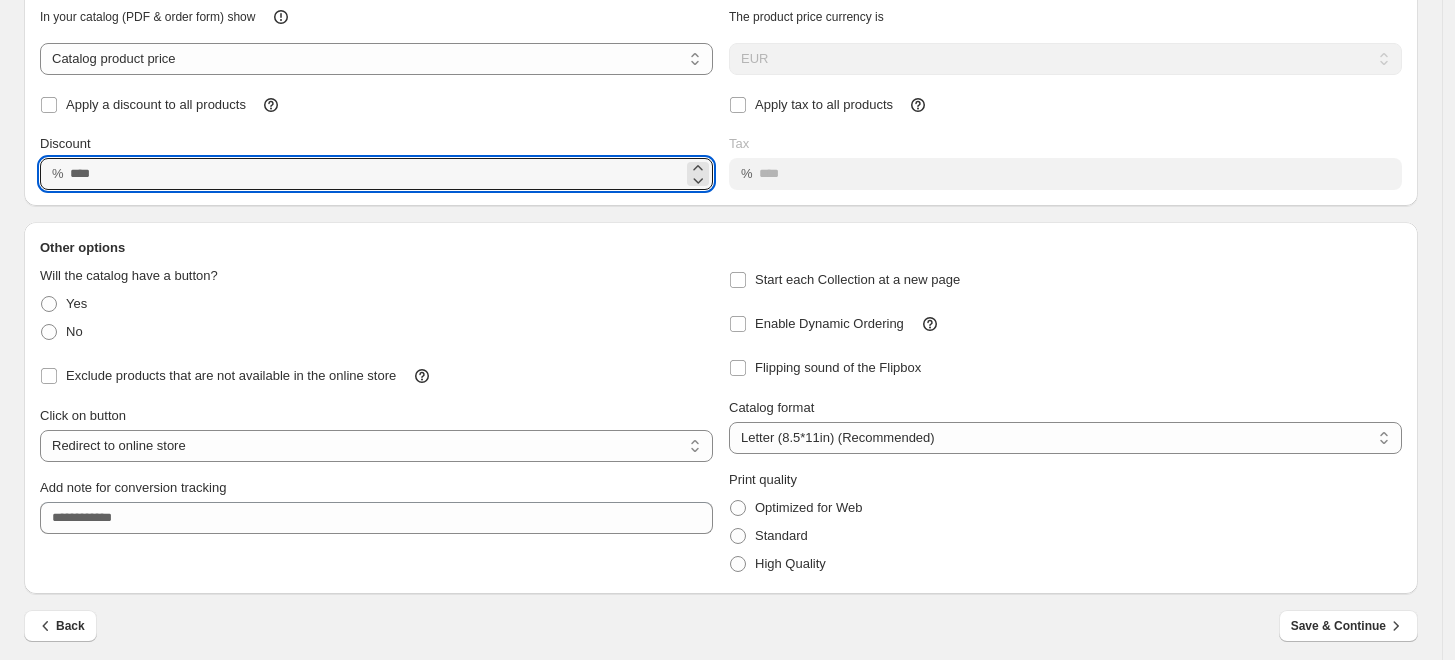scroll, scrollTop: 140, scrollLeft: 0, axis: vertical 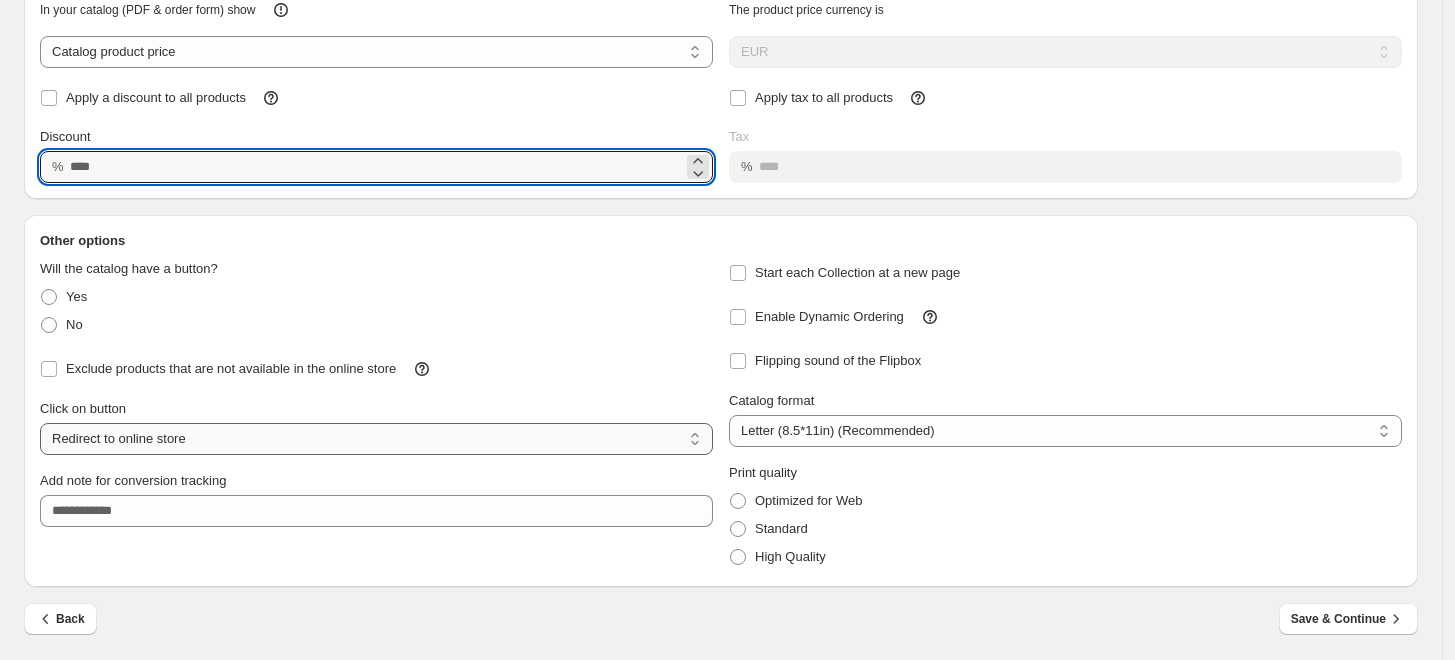 type on "*" 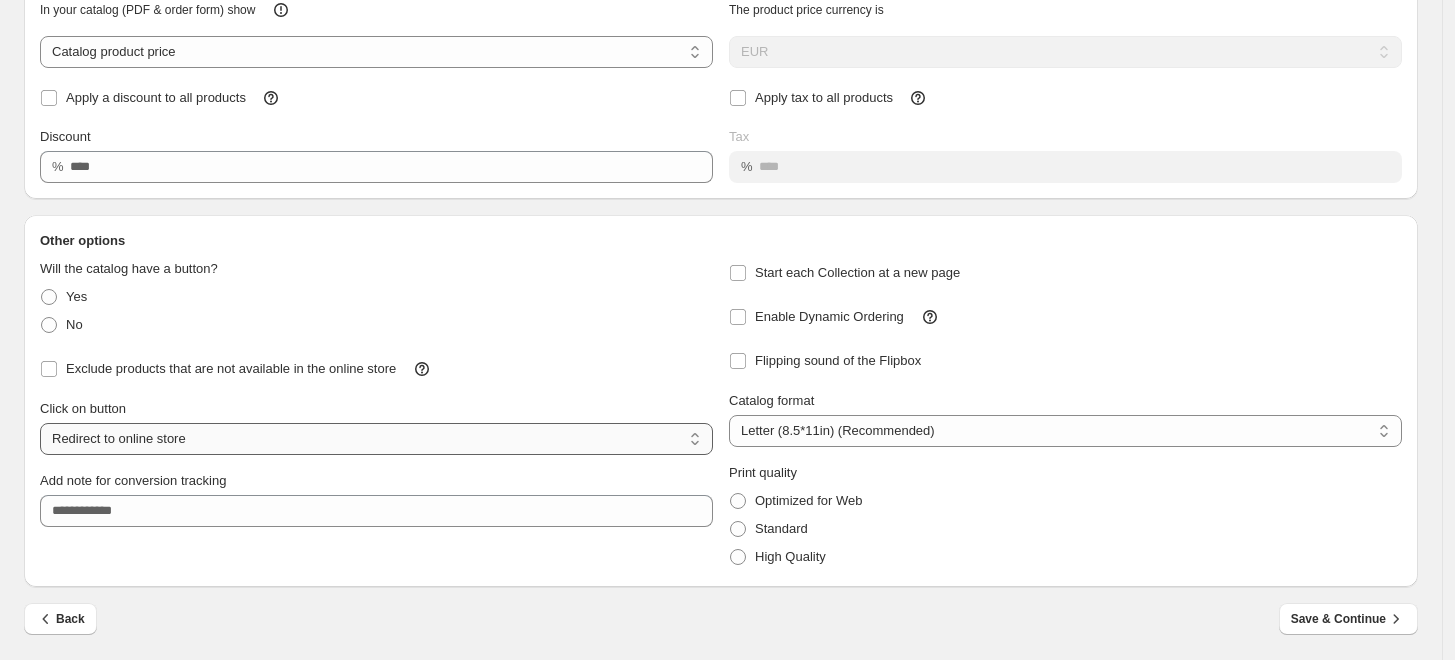 select on "**********" 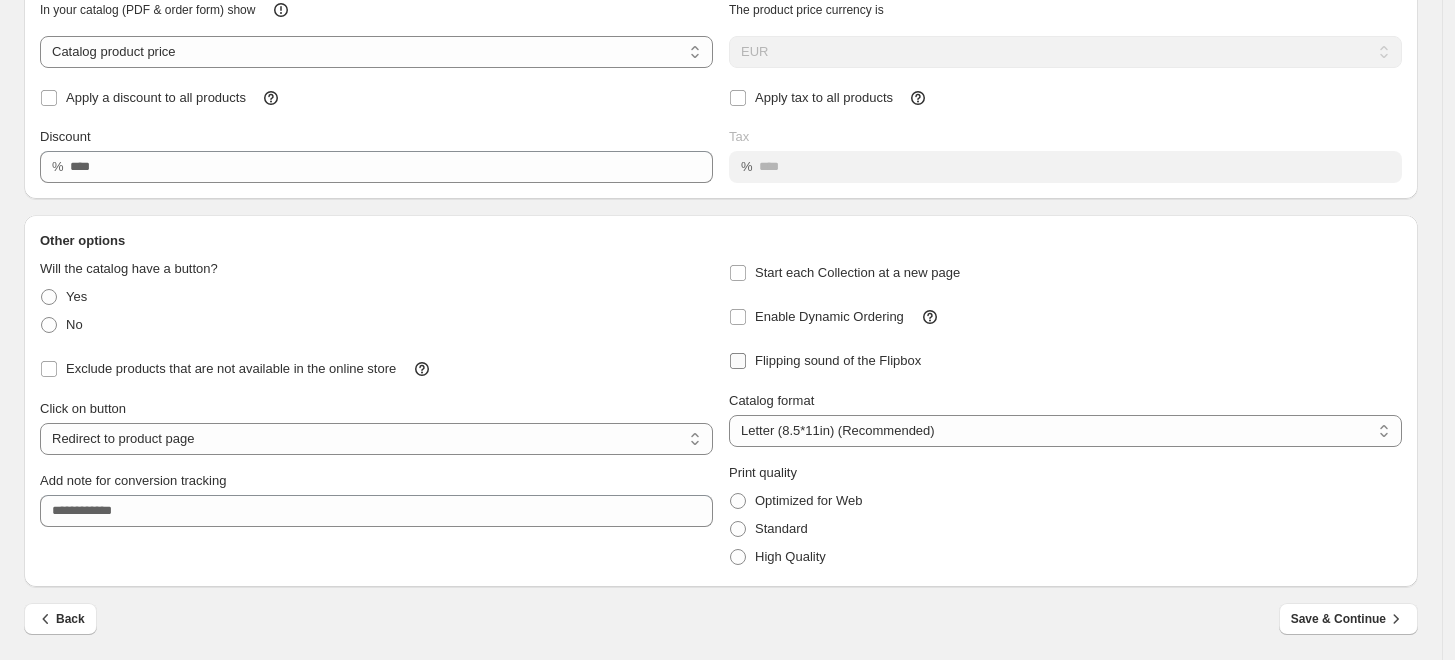 click on "Flipping sound of the Flipbox" at bounding box center [838, 360] 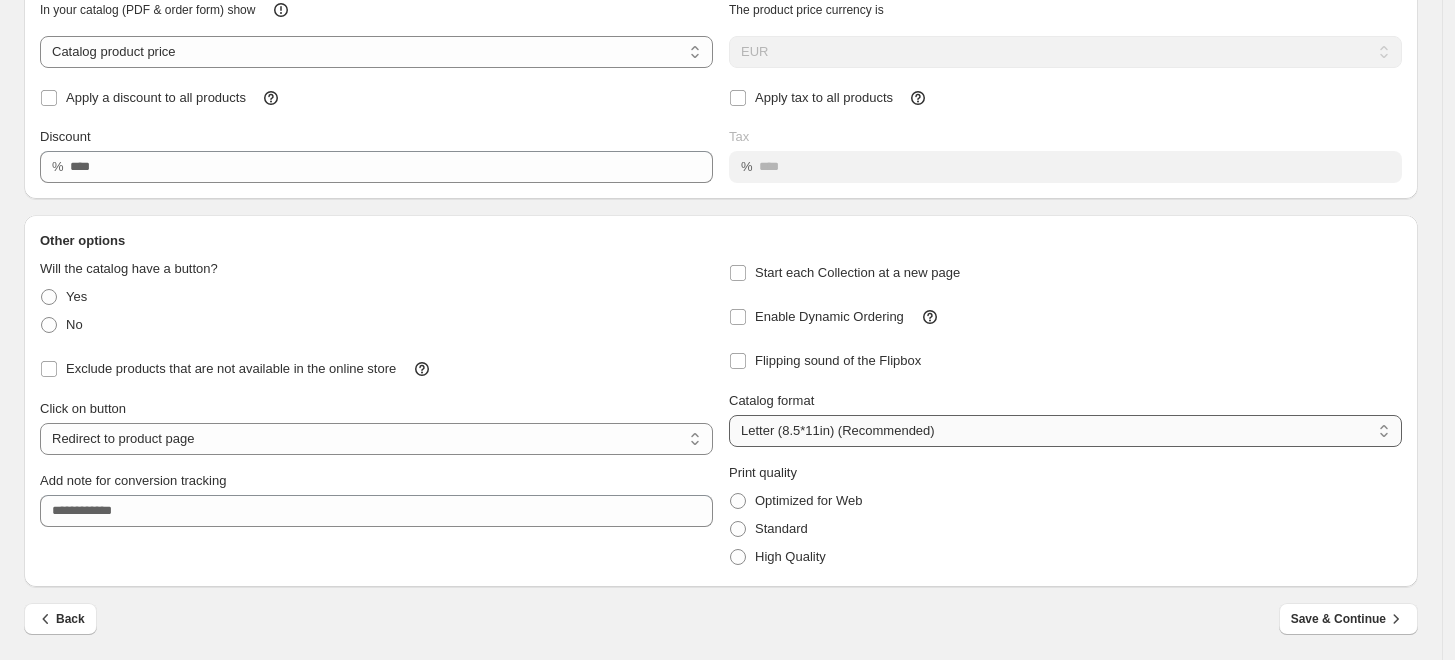 click on "**********" at bounding box center [1065, 431] 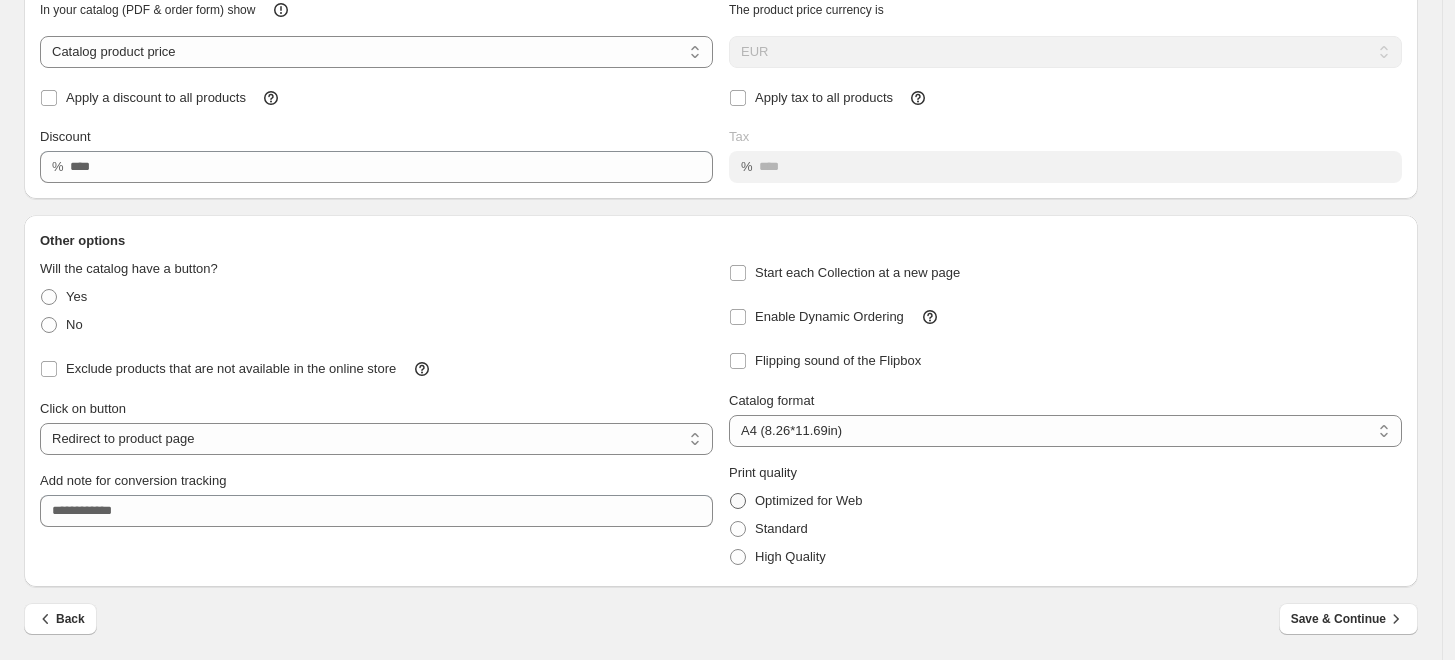 click at bounding box center [738, 501] 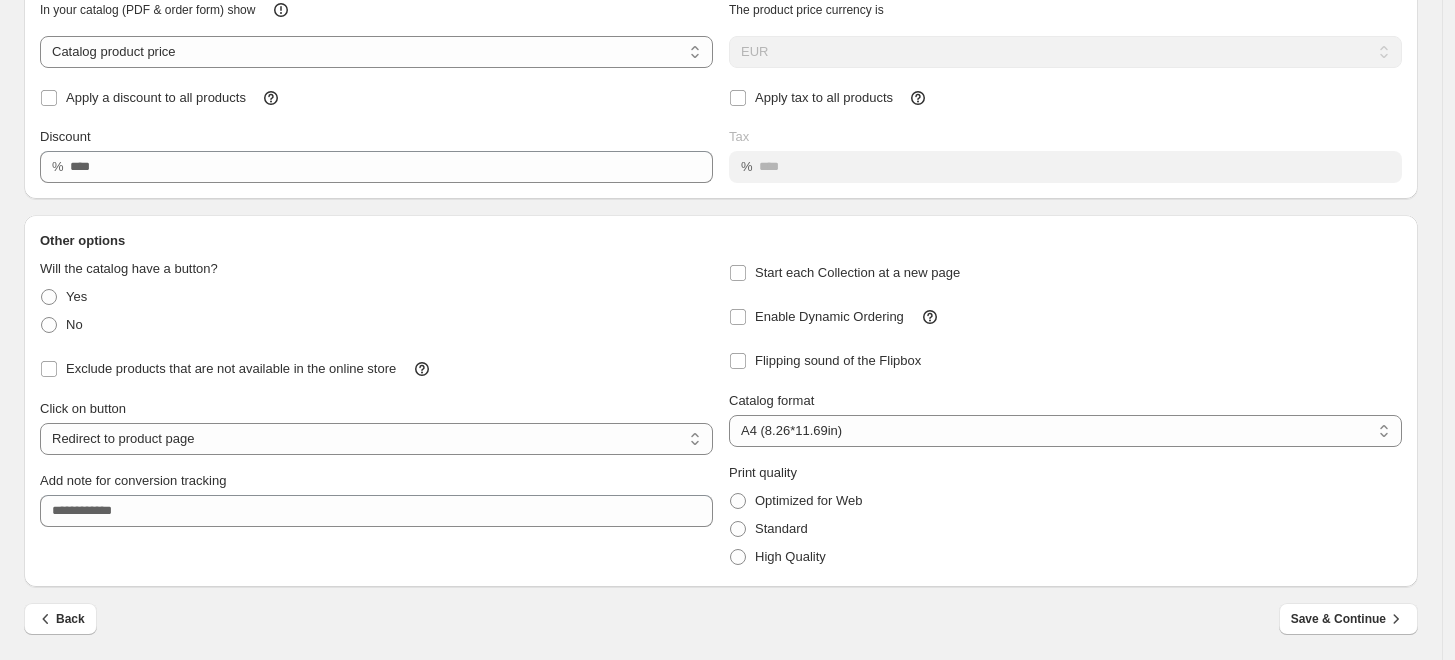 click on "No" at bounding box center [376, 325] 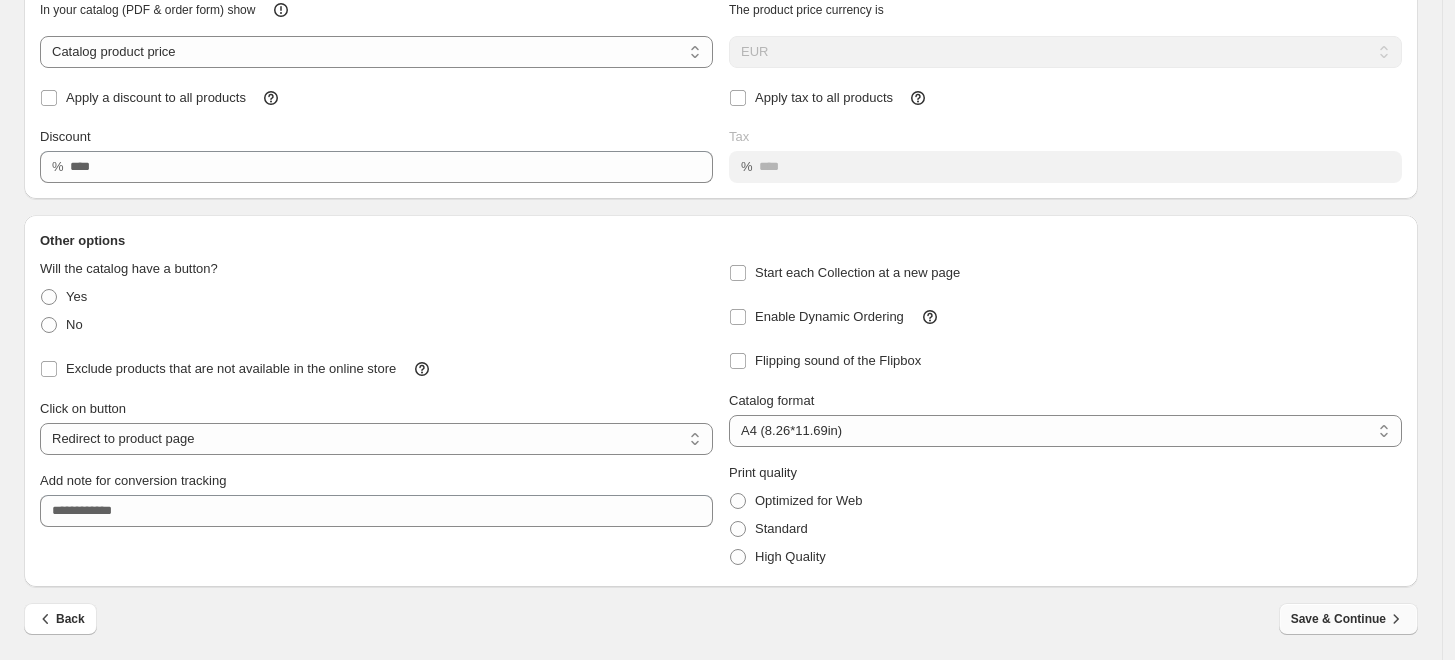 click on "Save & Continue" at bounding box center [1348, 619] 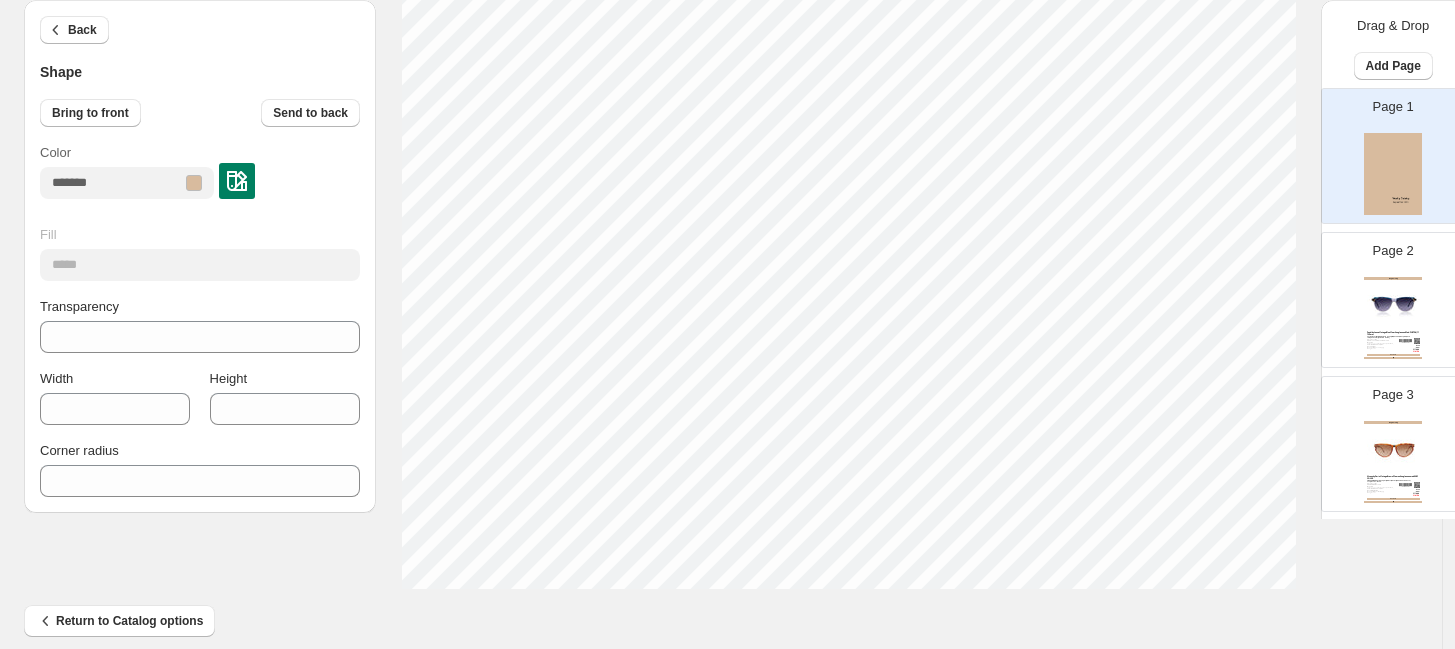 scroll, scrollTop: 851, scrollLeft: 0, axis: vertical 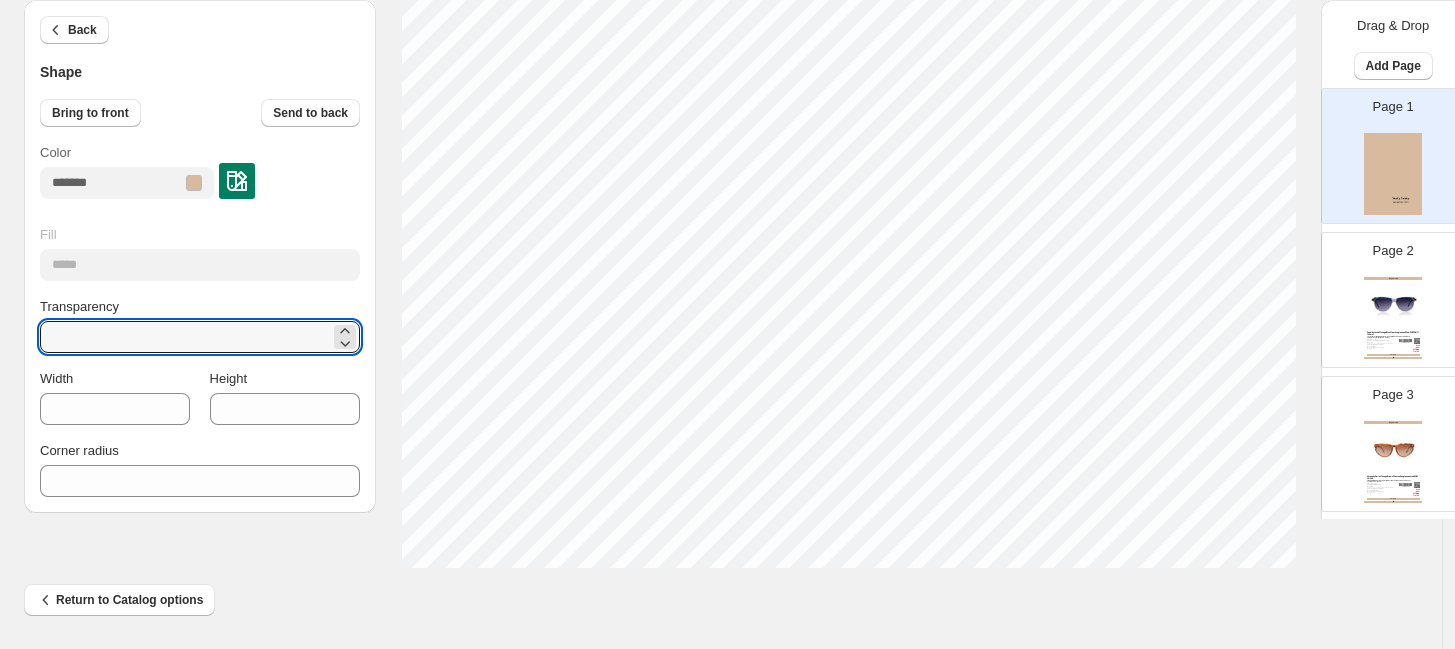 drag, startPoint x: 74, startPoint y: 342, endPoint x: -64, endPoint y: 339, distance: 138.03261 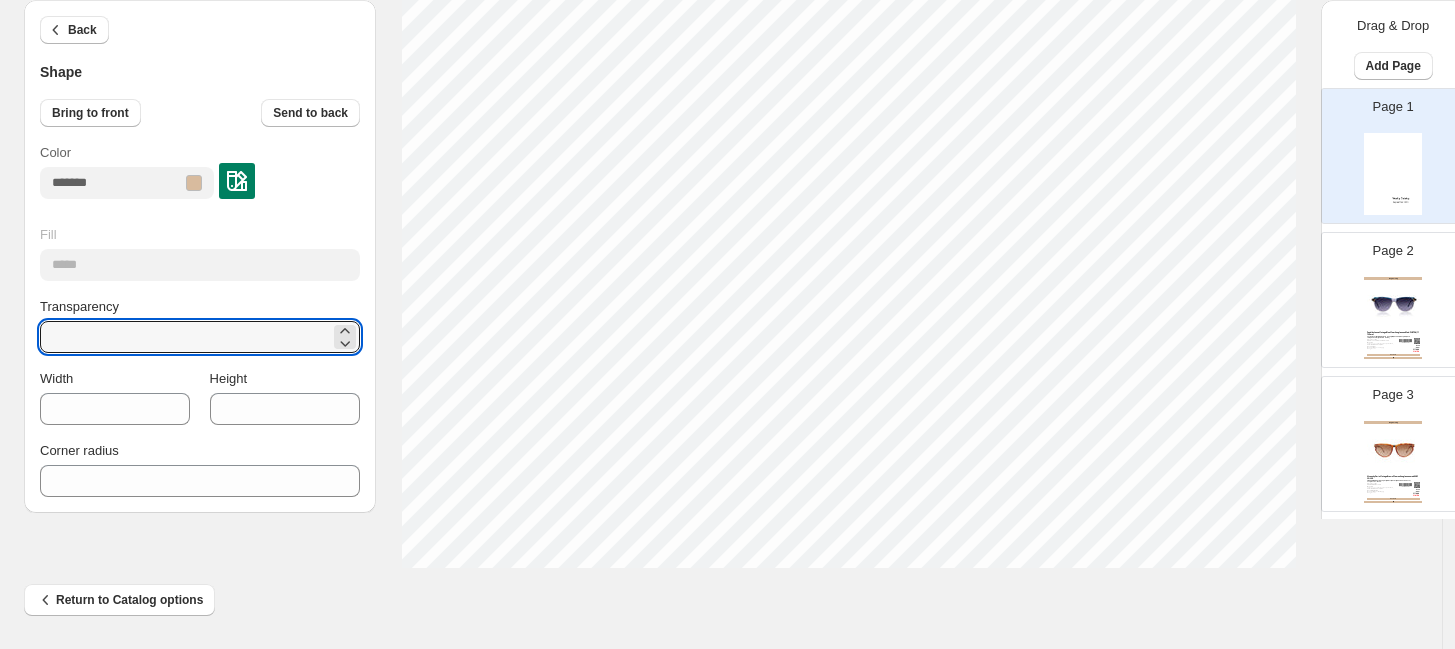 type on "*" 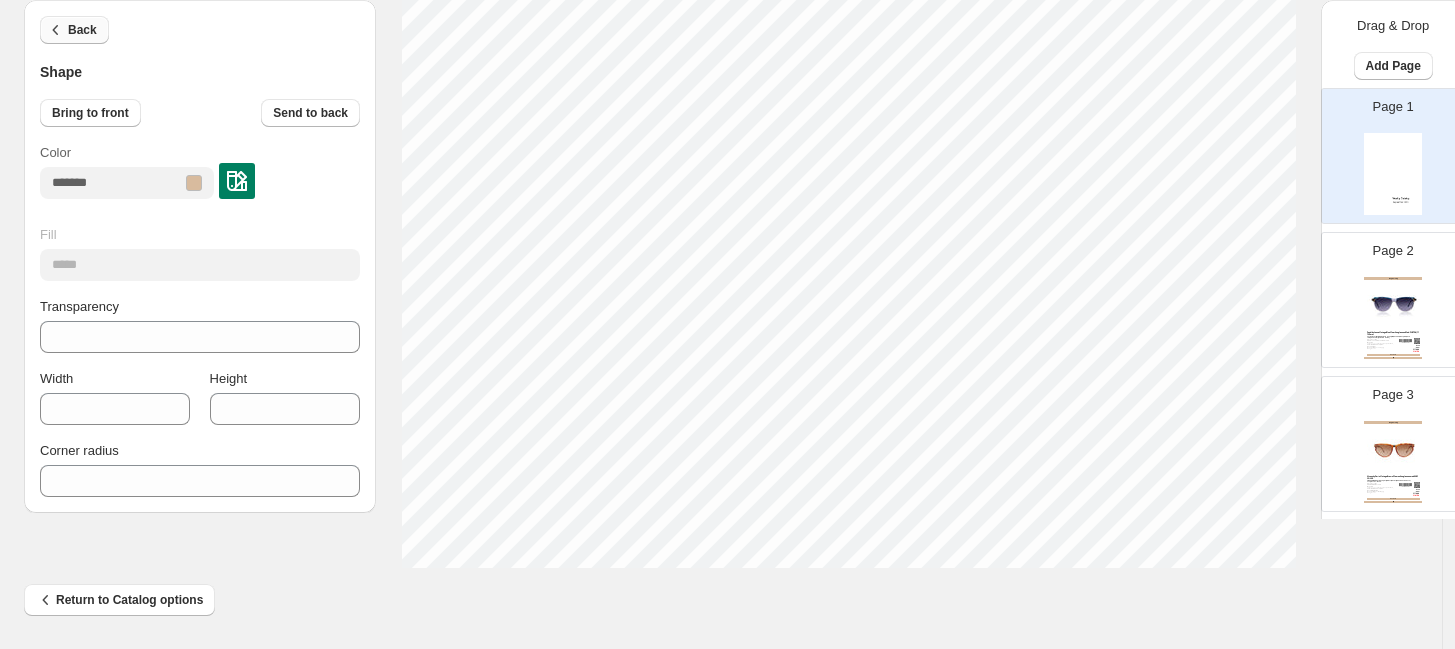 click on "Back" at bounding box center [74, 30] 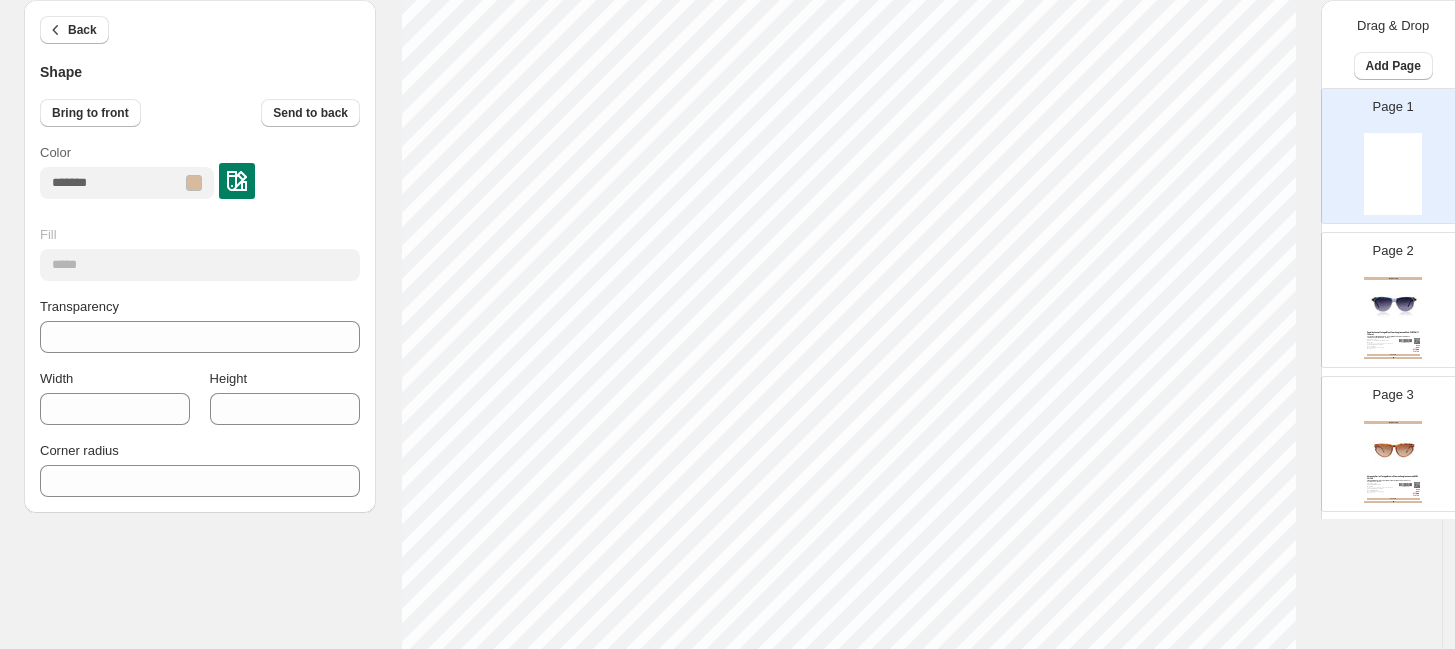 scroll, scrollTop: 0, scrollLeft: 0, axis: both 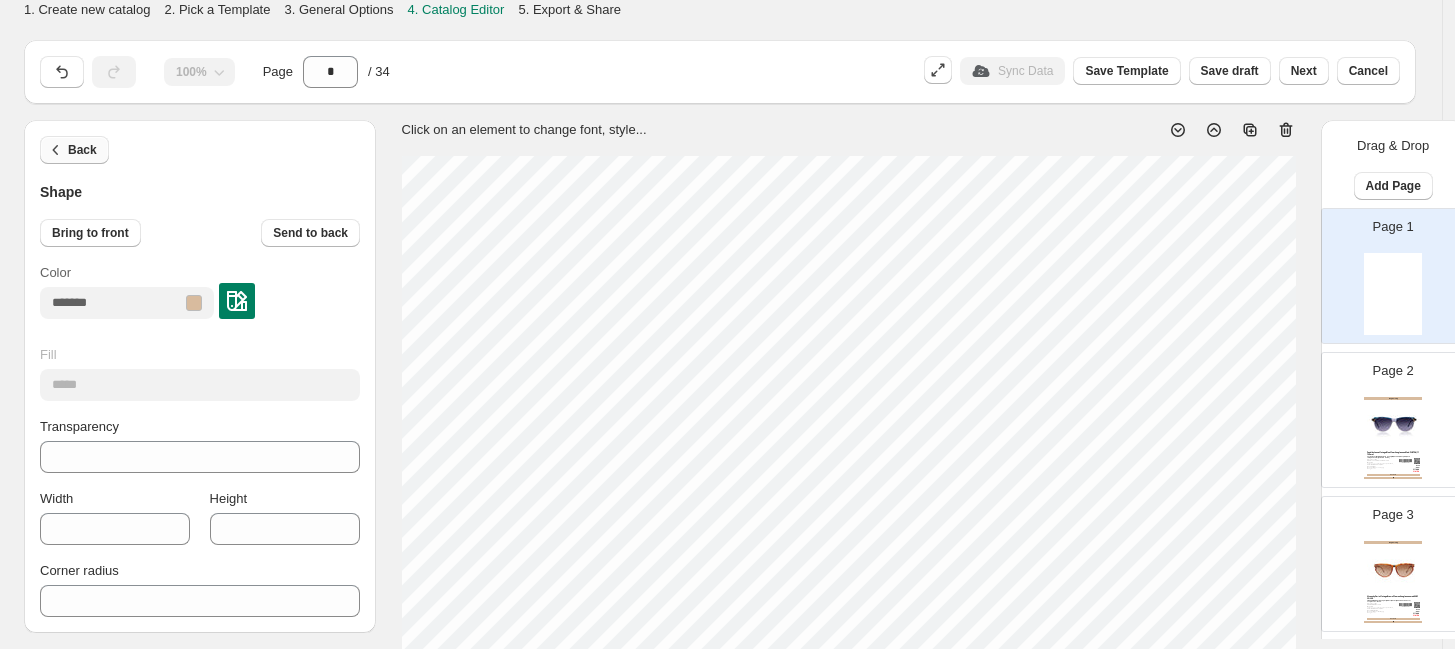 click on "Back" at bounding box center [74, 150] 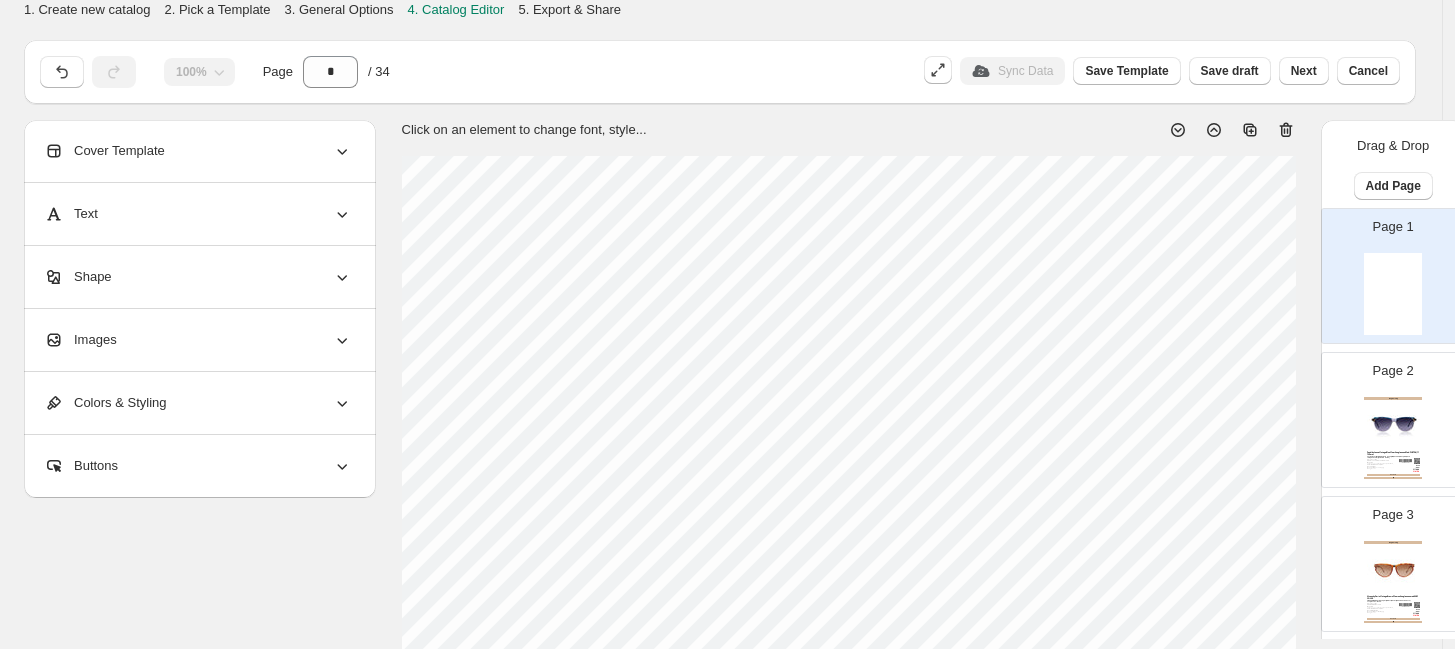 click on "Images" at bounding box center [198, 340] 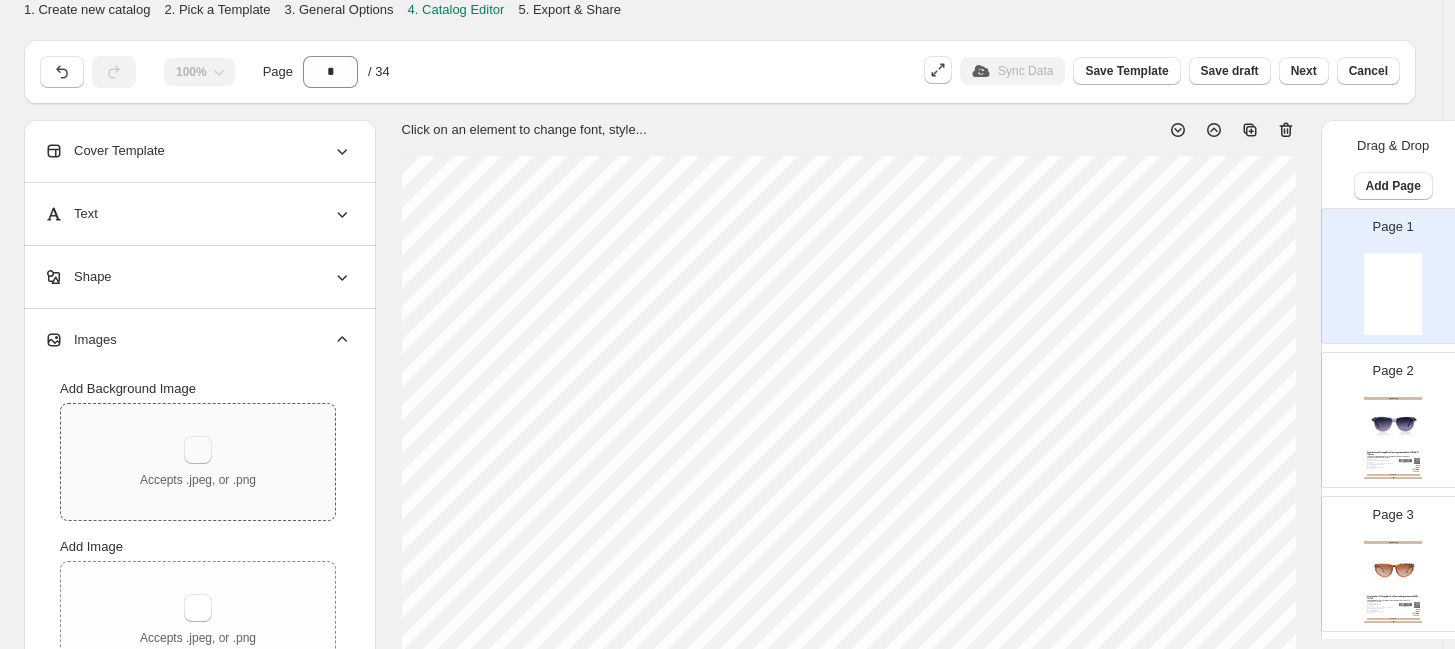 click at bounding box center [198, 450] 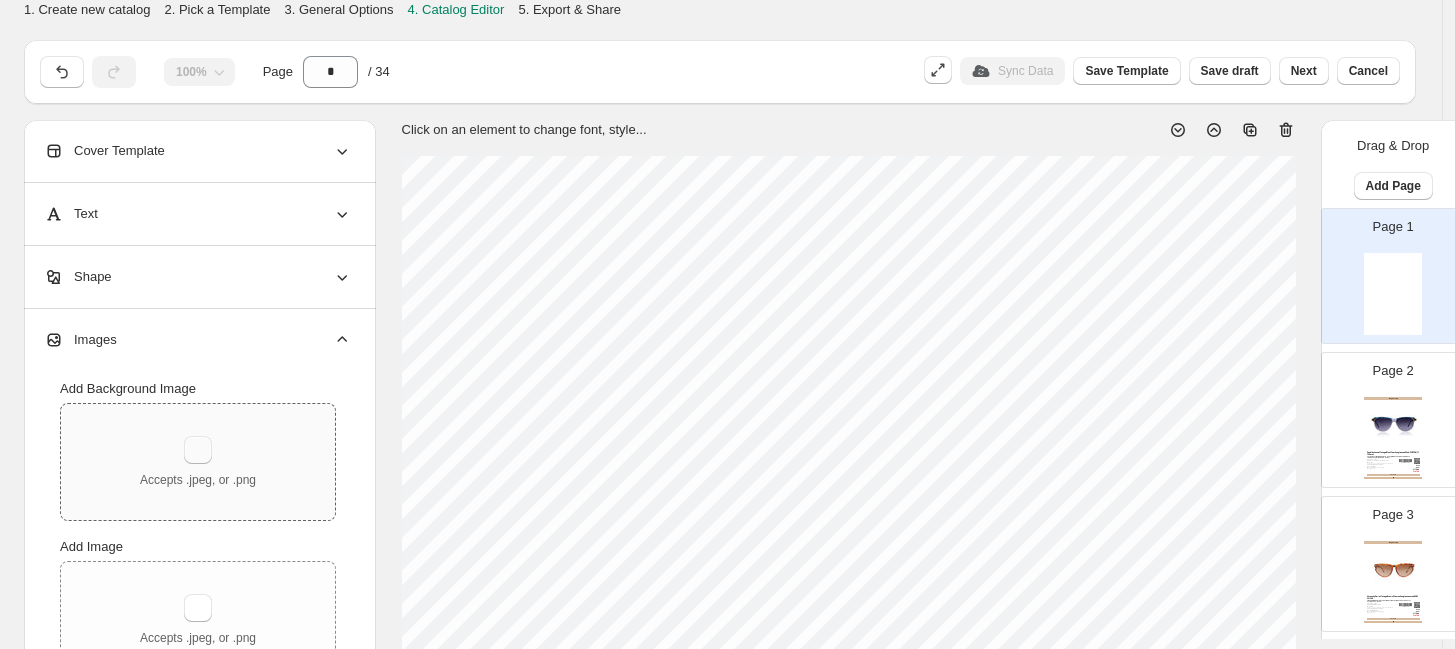 type on "**********" 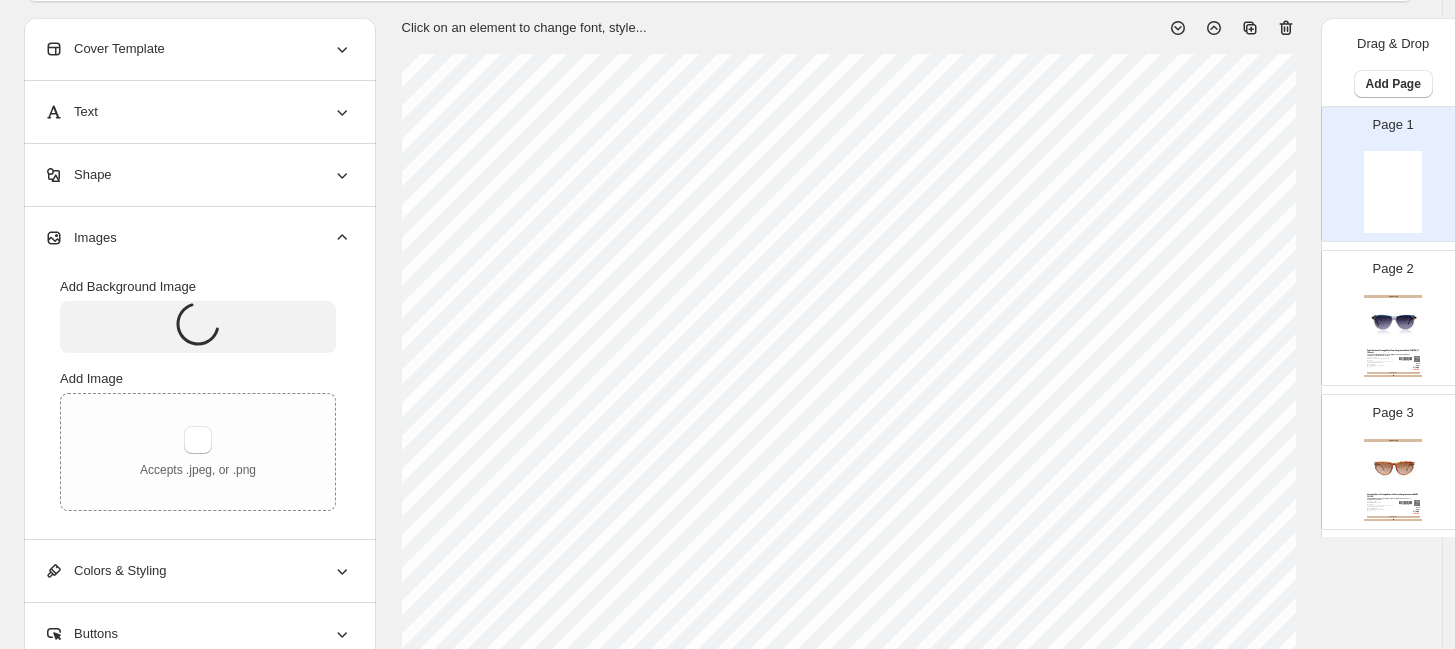 scroll, scrollTop: 259, scrollLeft: 0, axis: vertical 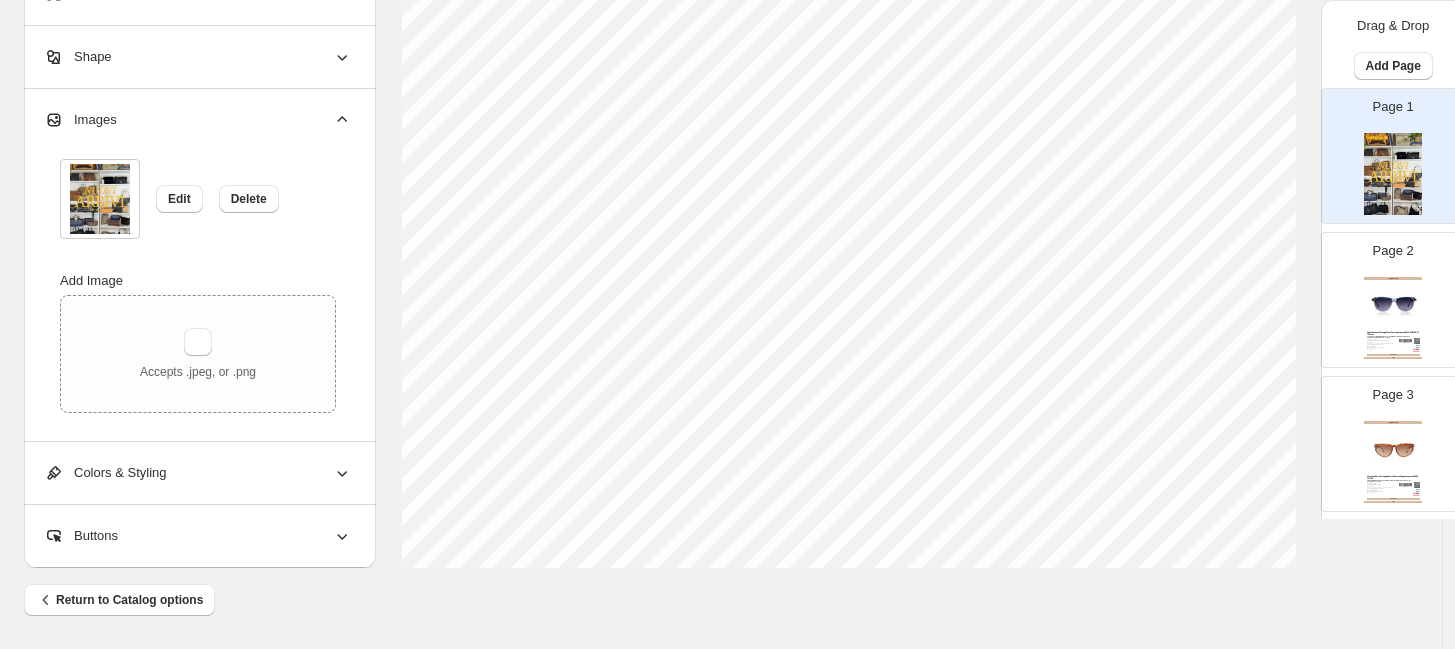 click at bounding box center (1393, 174) 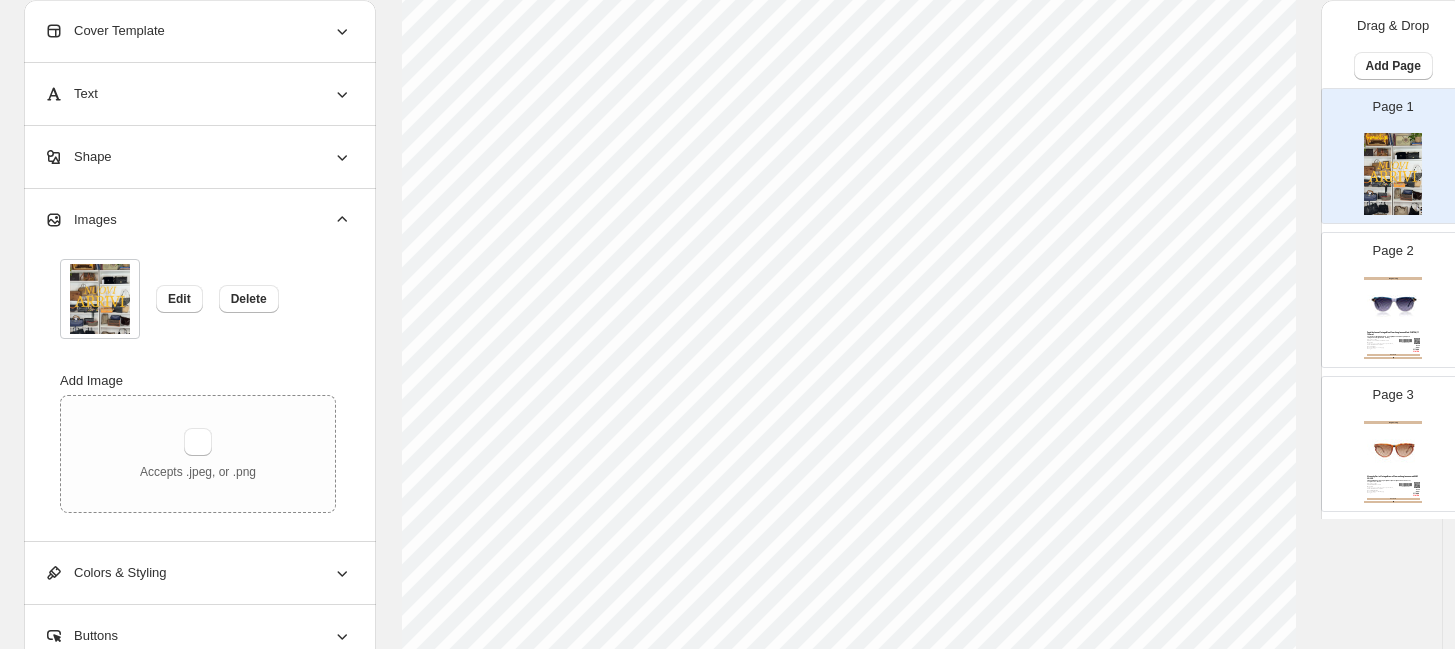 scroll, scrollTop: 703, scrollLeft: 0, axis: vertical 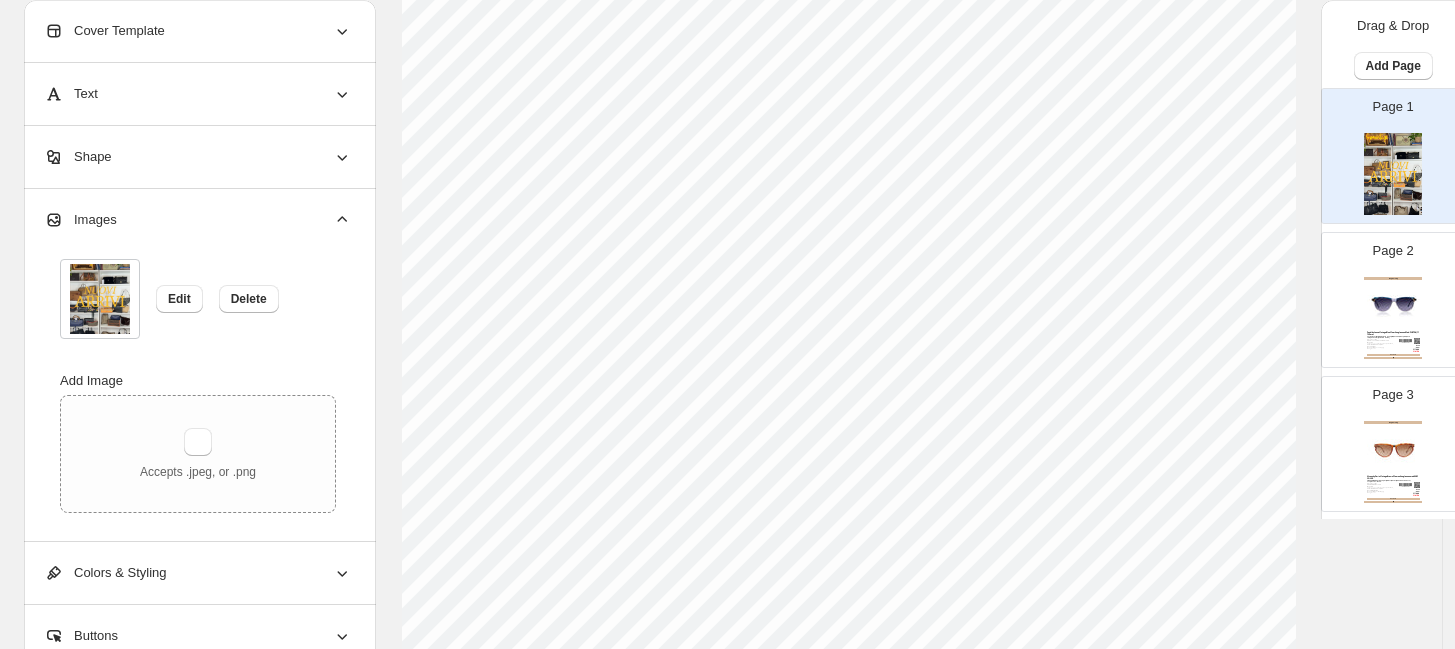 click on "Images" at bounding box center (198, 220) 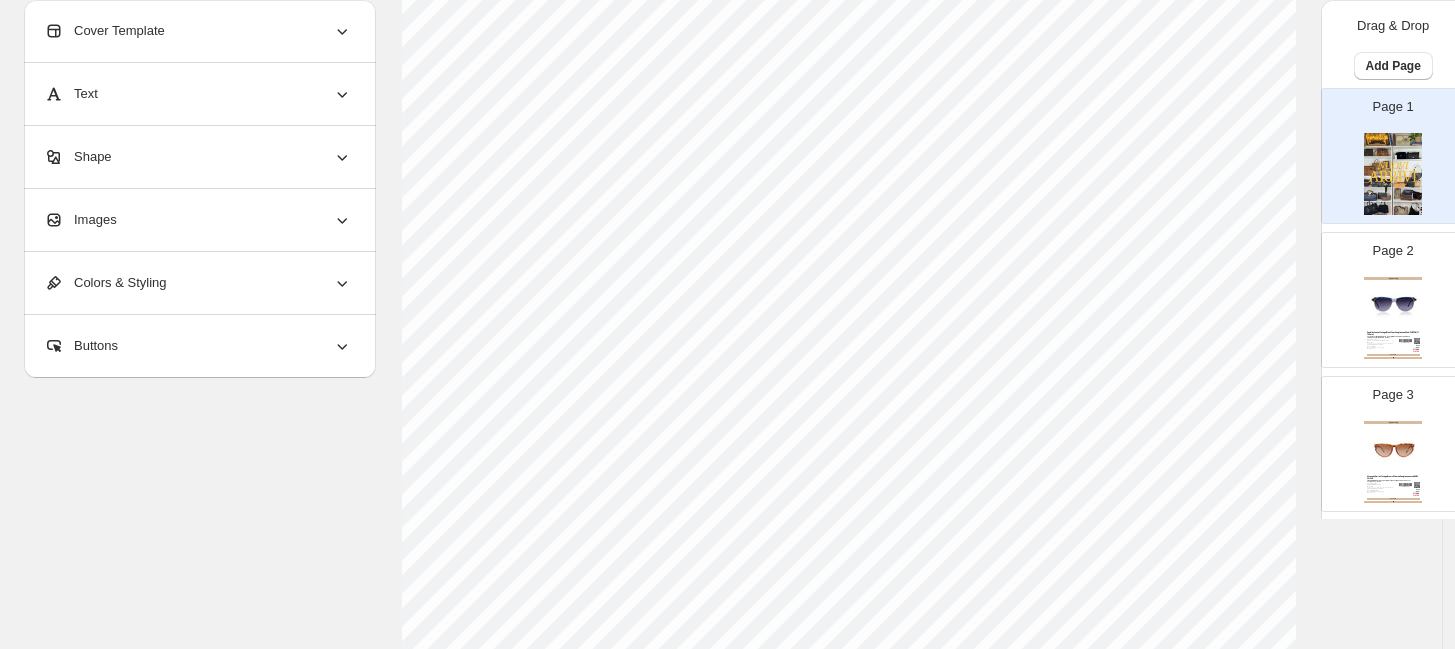 click on "Buttons" at bounding box center [198, 346] 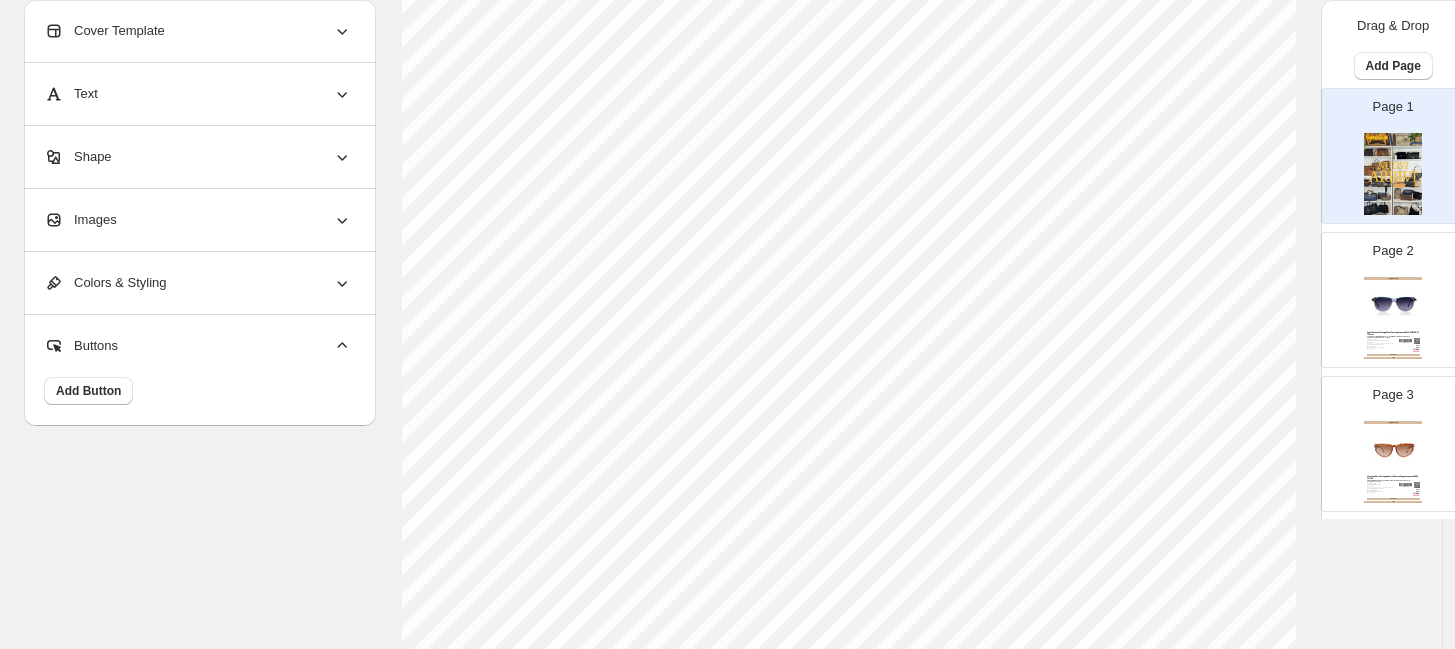 scroll, scrollTop: 777, scrollLeft: 0, axis: vertical 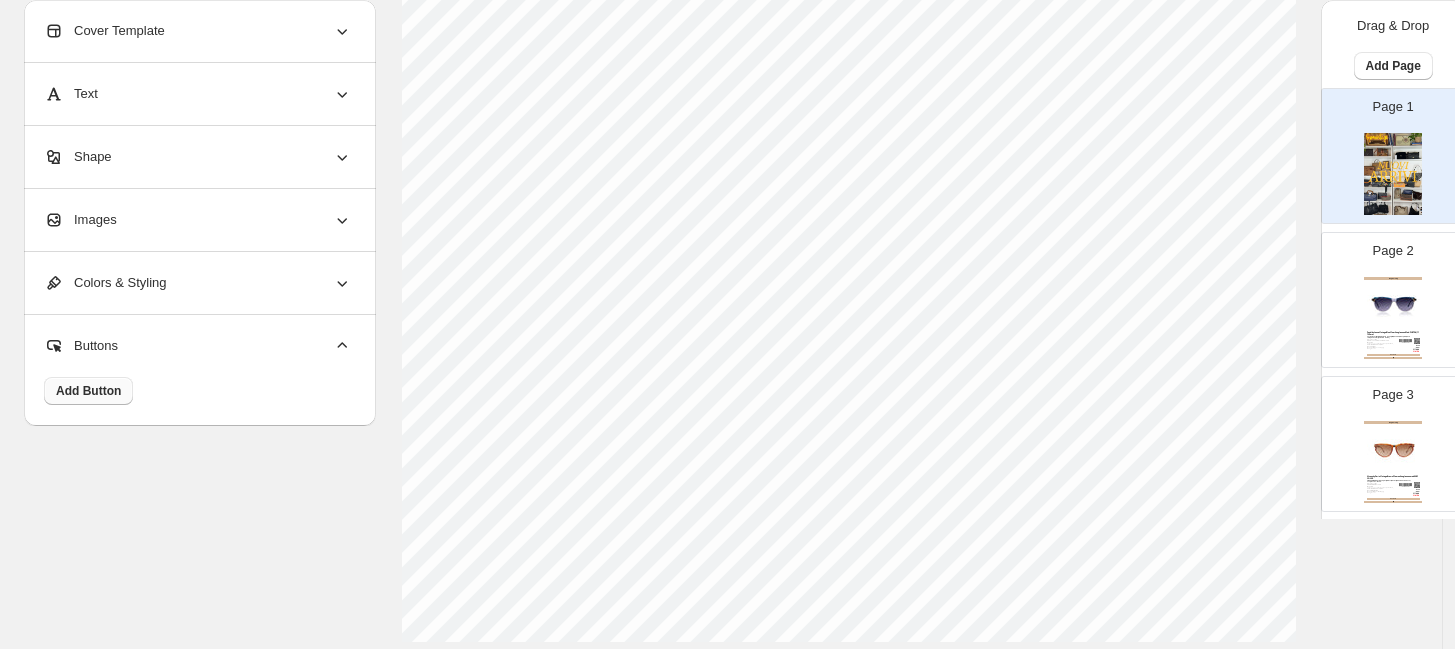 click on "Add Button" at bounding box center [88, 391] 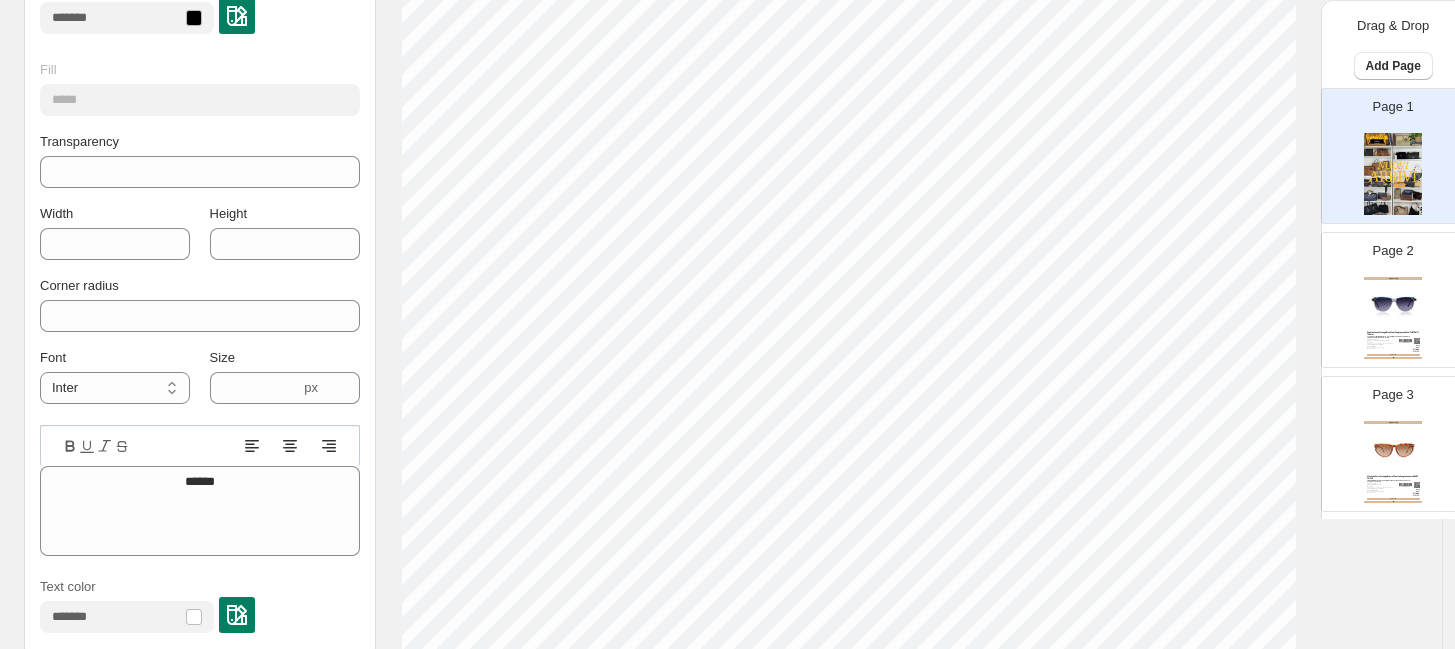 scroll, scrollTop: 777, scrollLeft: 0, axis: vertical 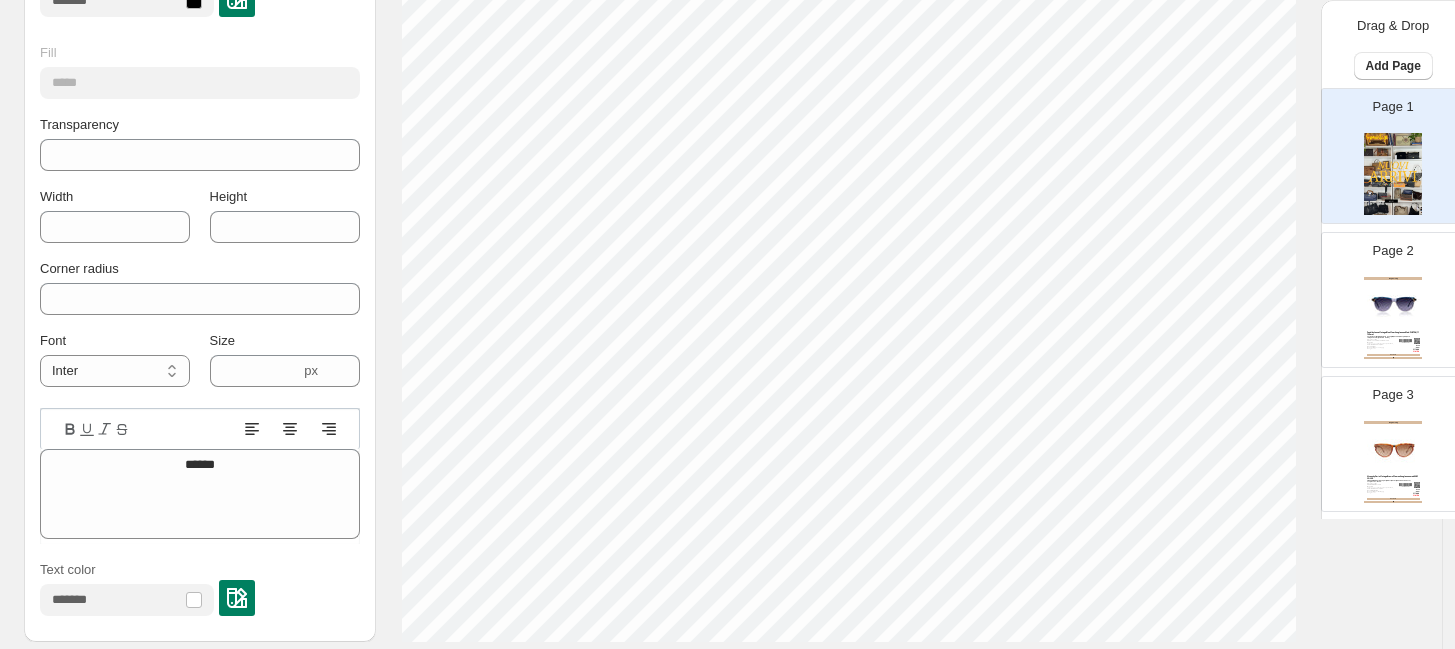 type on "***" 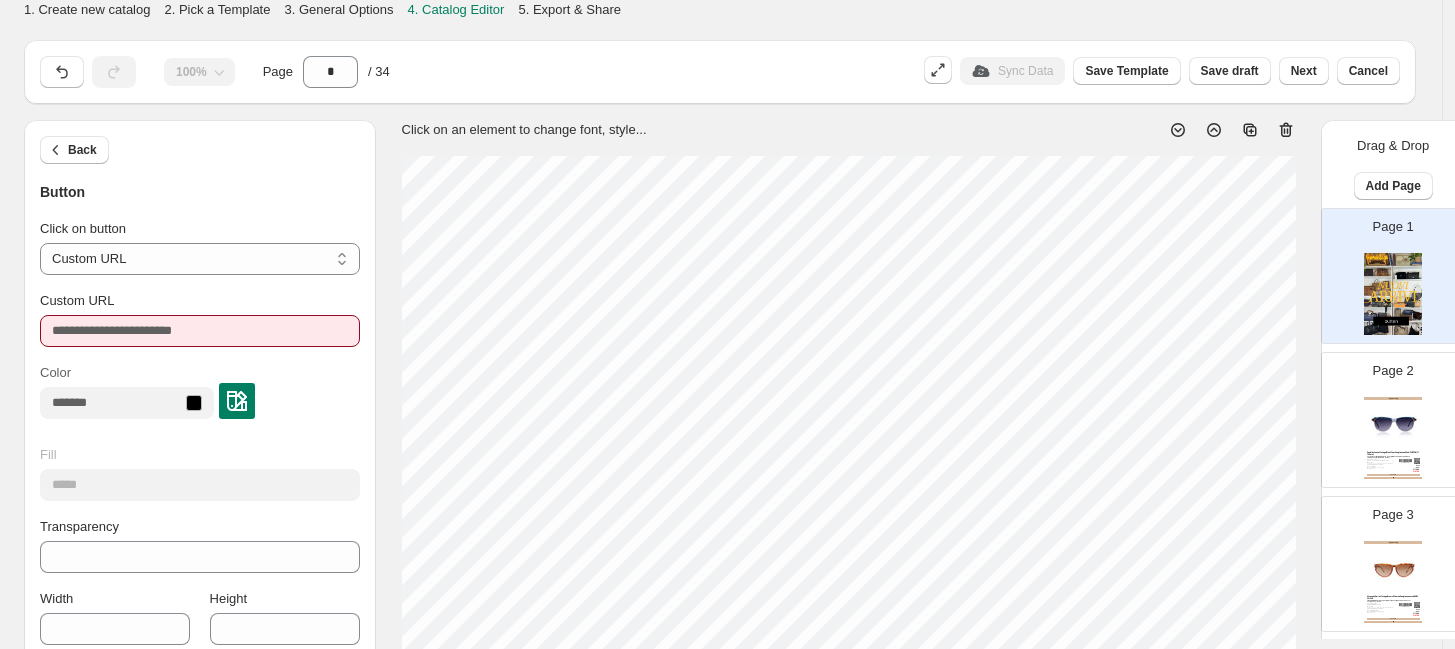 select on "**********" 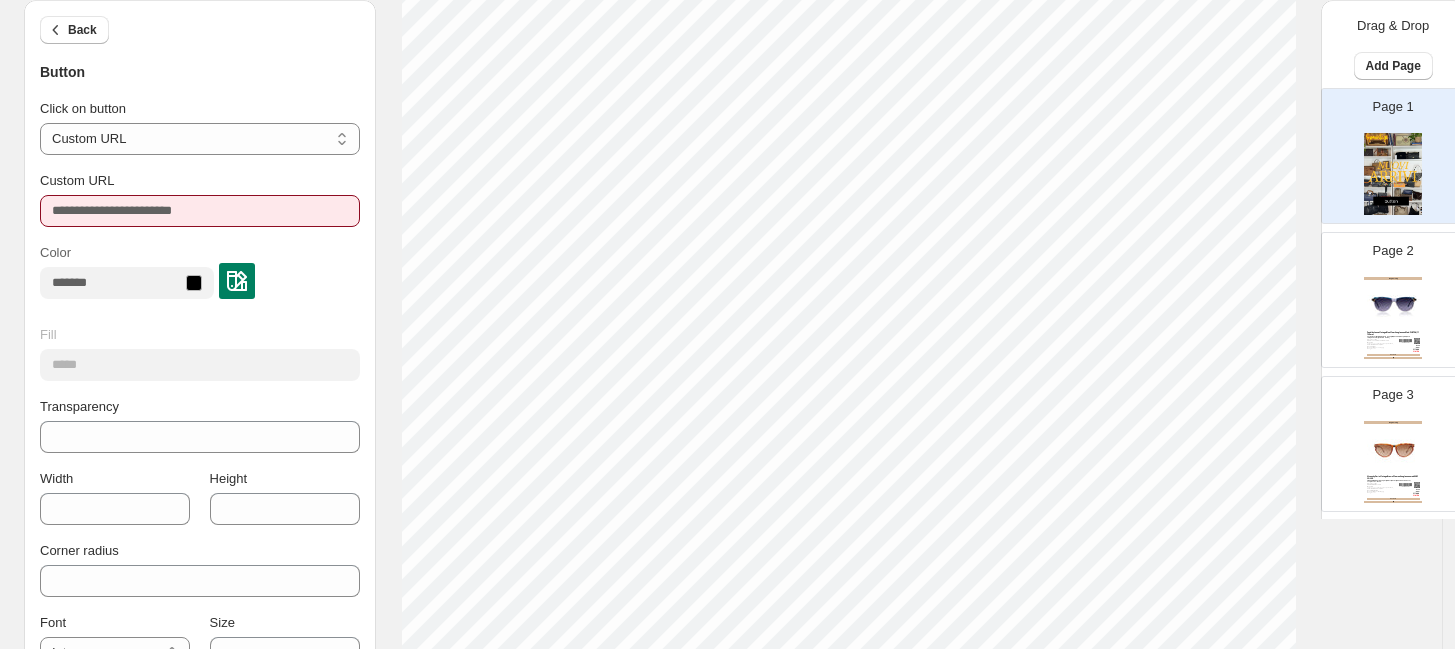 scroll, scrollTop: 369, scrollLeft: 0, axis: vertical 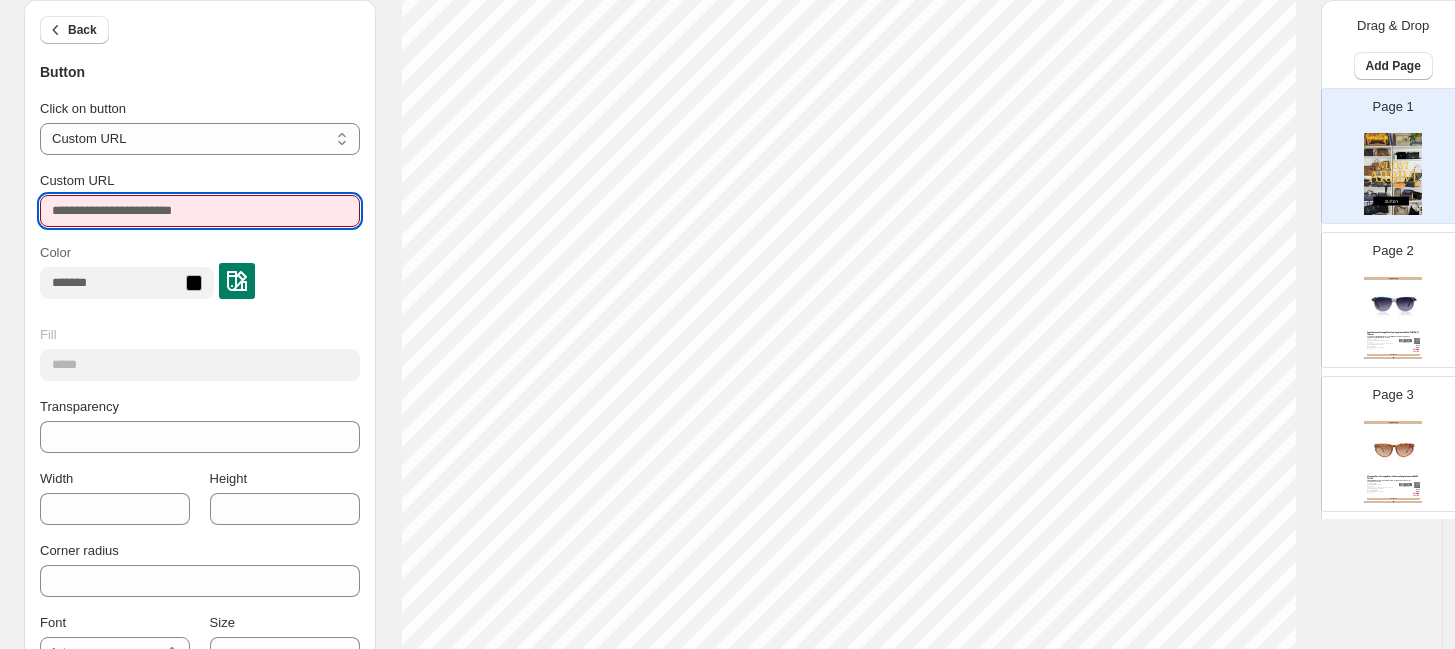 click on "Custom URL" at bounding box center (200, 211) 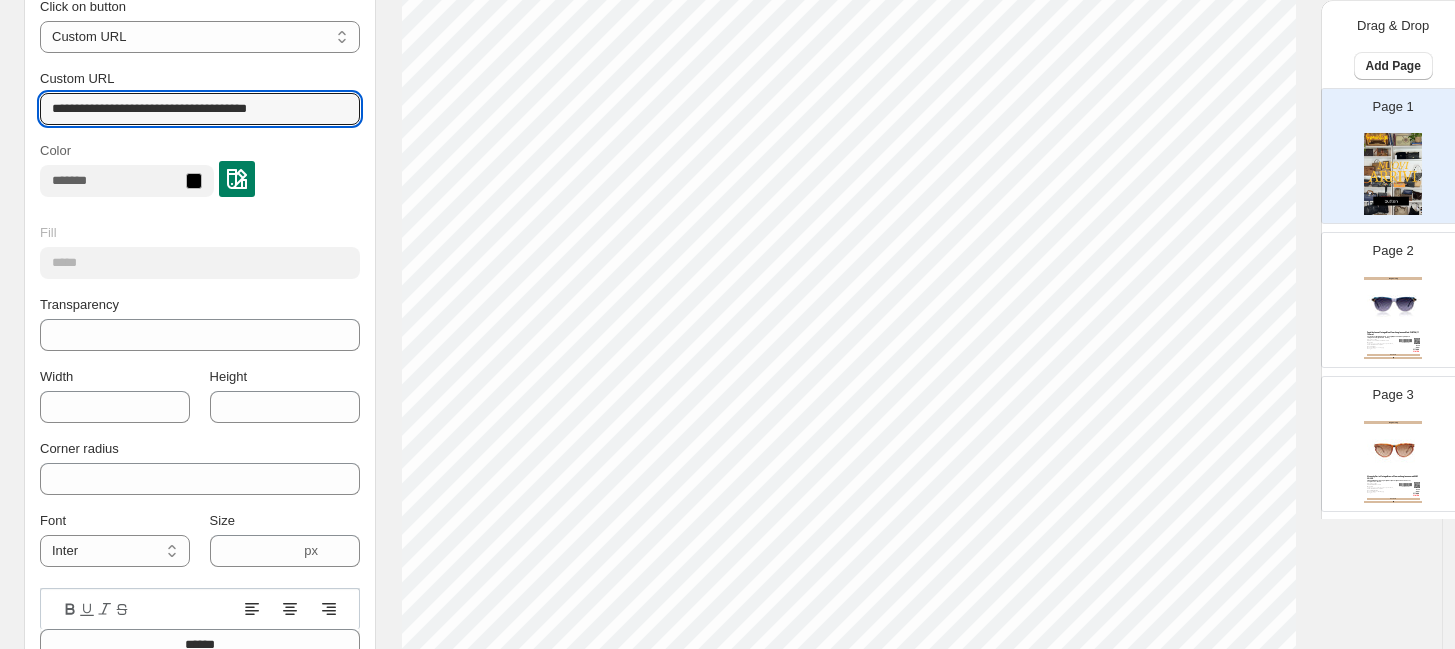 scroll, scrollTop: 629, scrollLeft: 0, axis: vertical 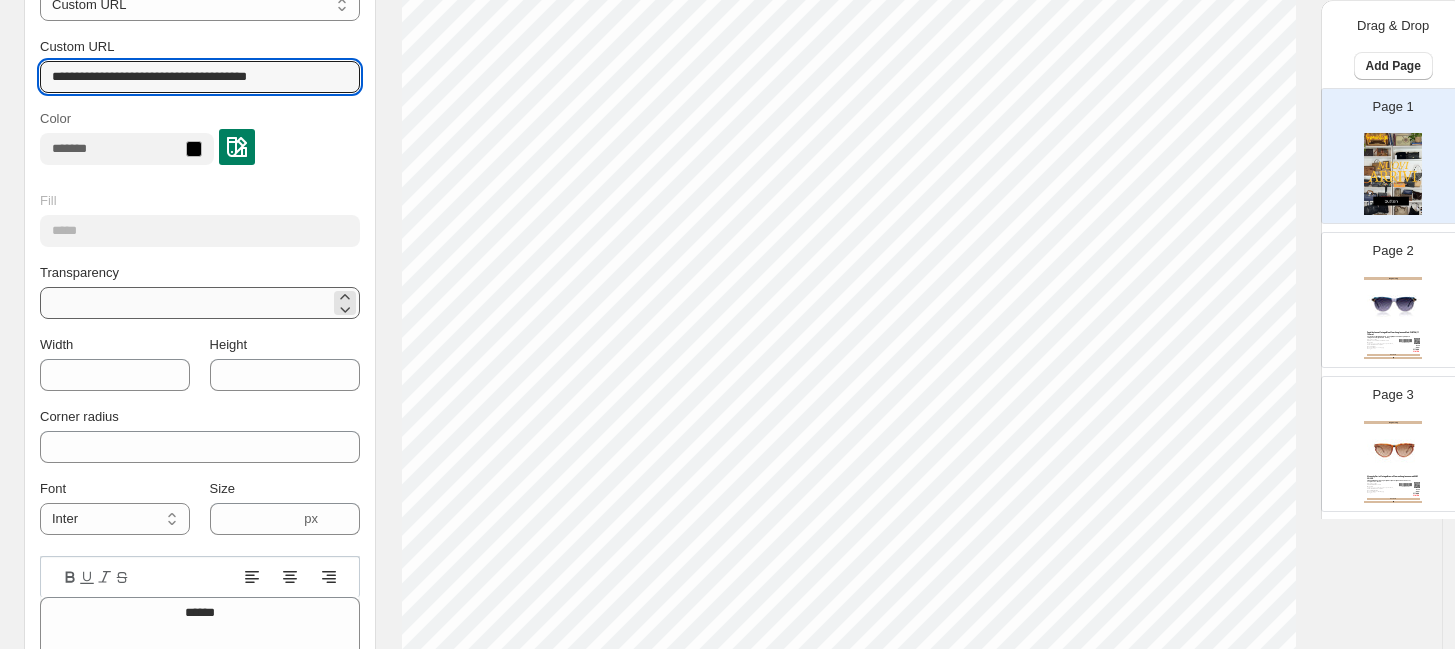 type on "**********" 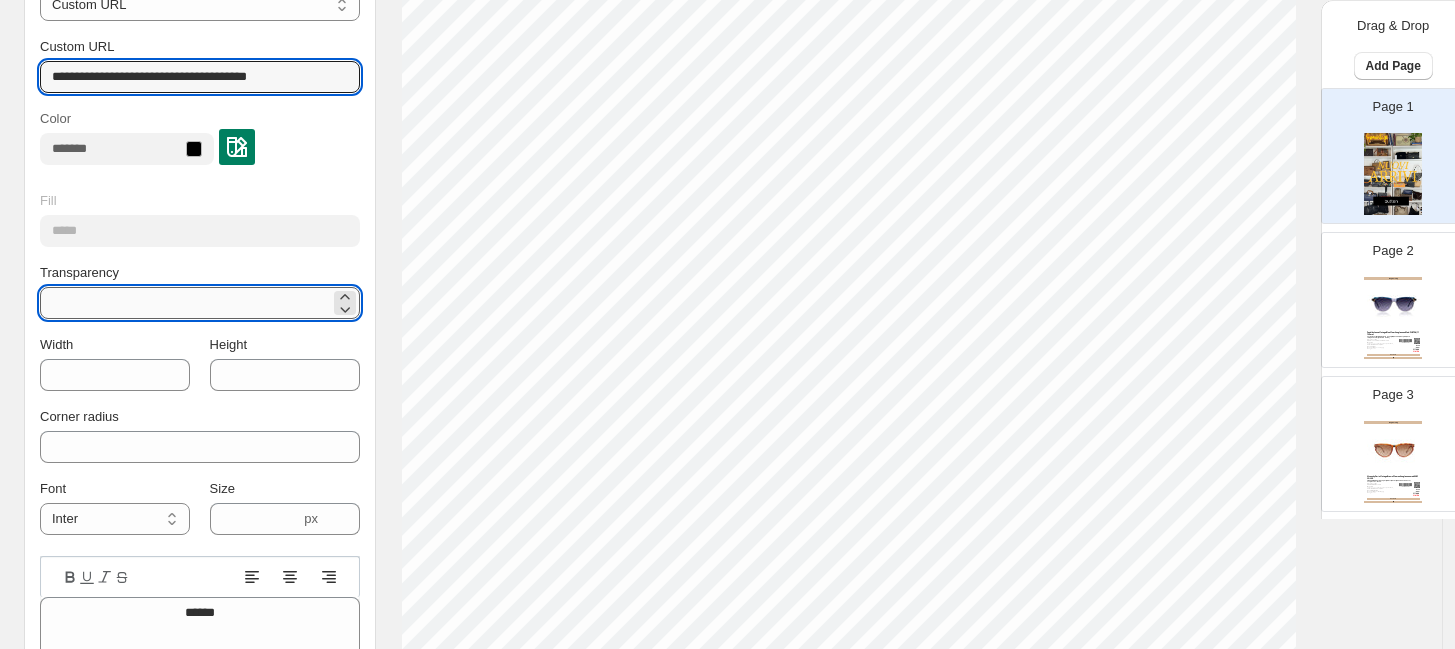 click on "***" at bounding box center (185, 303) 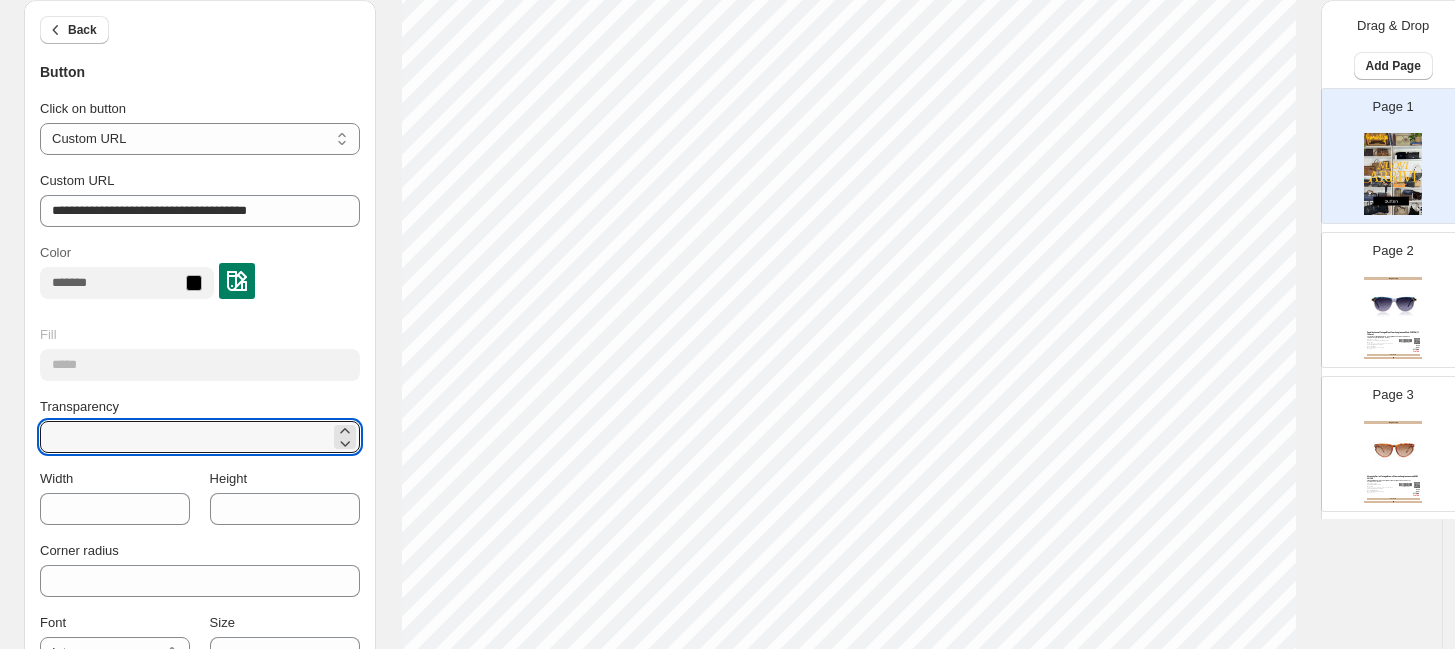 scroll, scrollTop: 480, scrollLeft: 0, axis: vertical 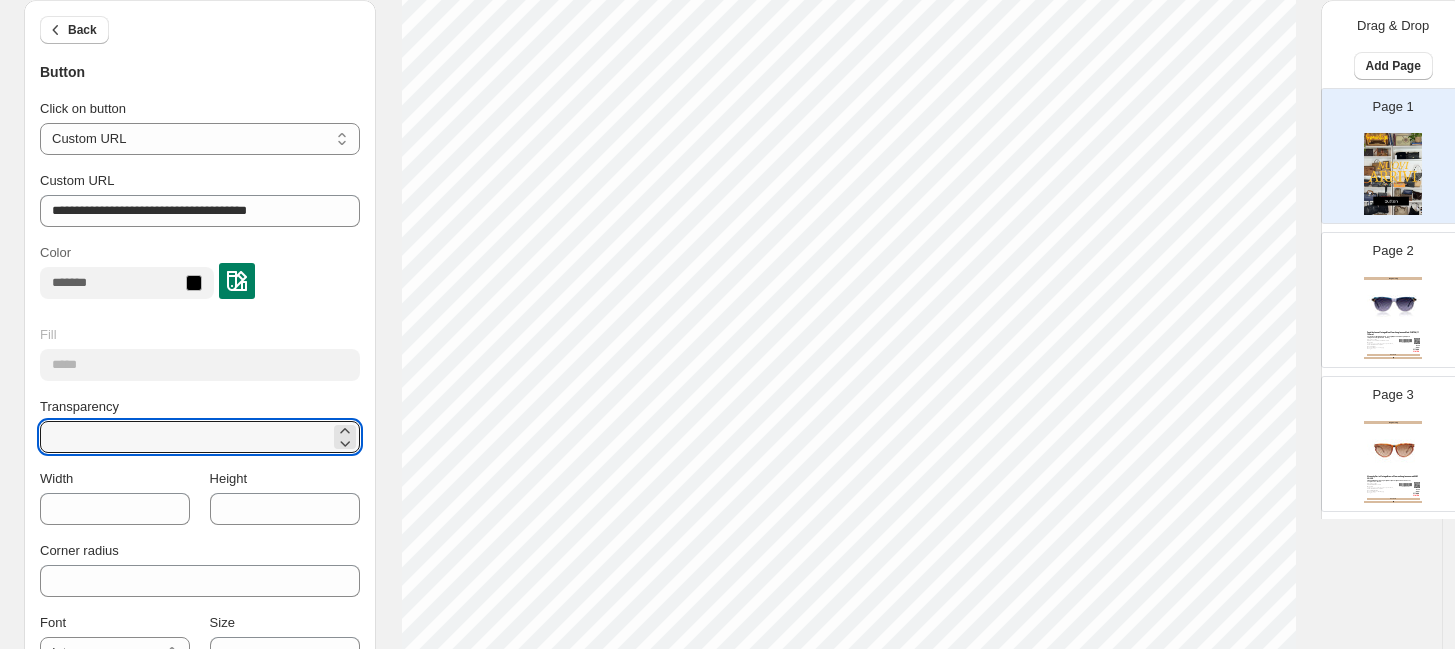 drag, startPoint x: 81, startPoint y: 443, endPoint x: -33, endPoint y: 429, distance: 114.85643 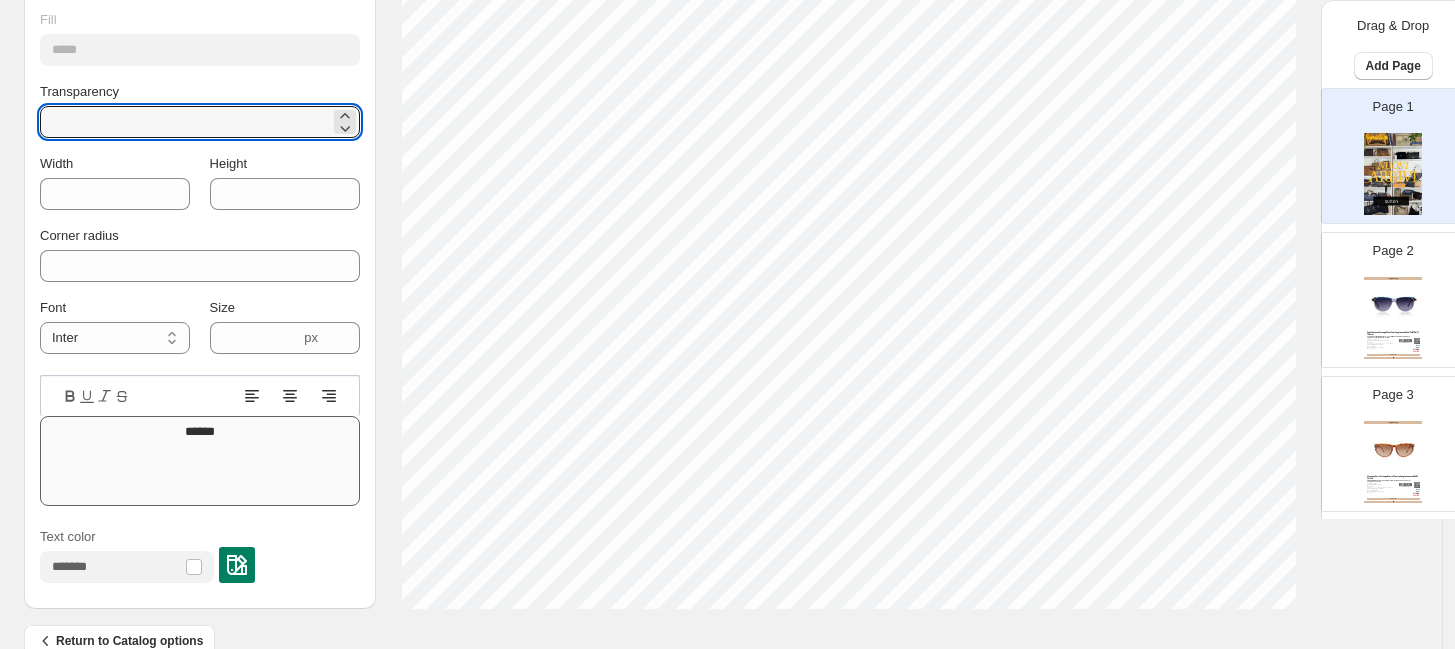 scroll, scrollTop: 851, scrollLeft: 0, axis: vertical 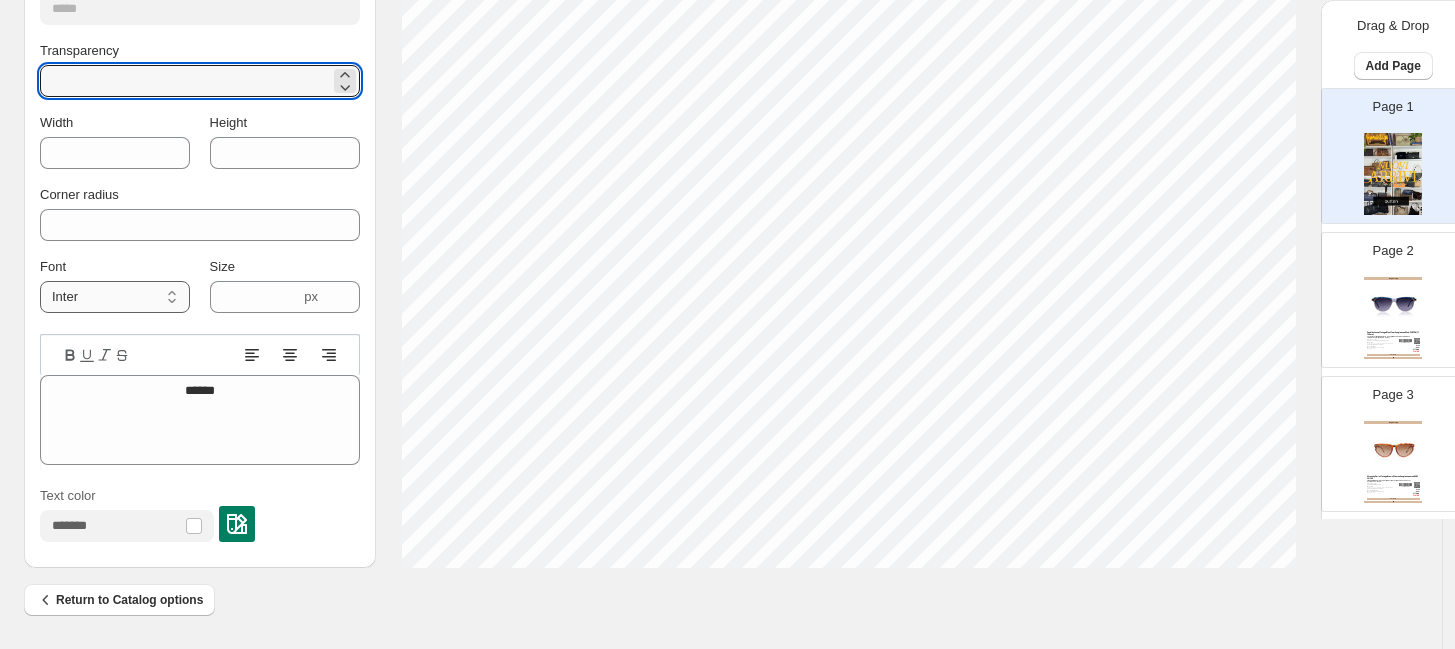 type on "**" 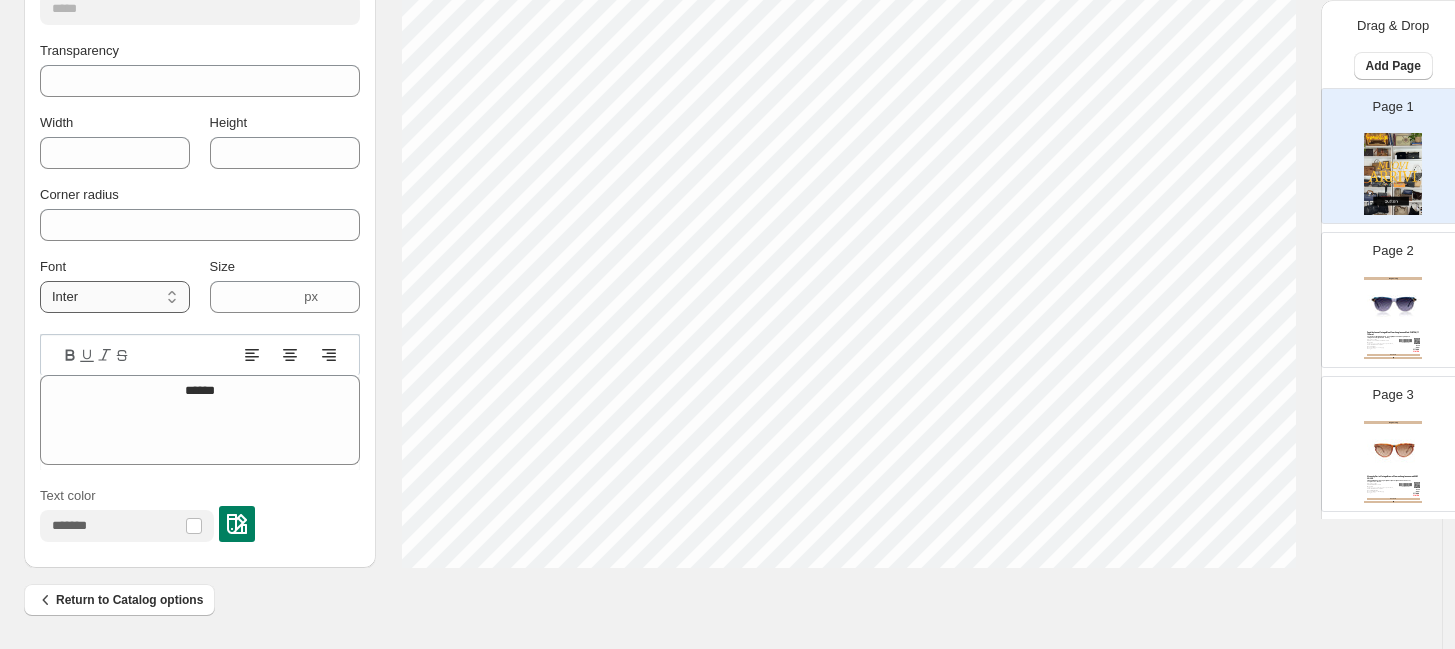 select on "****" 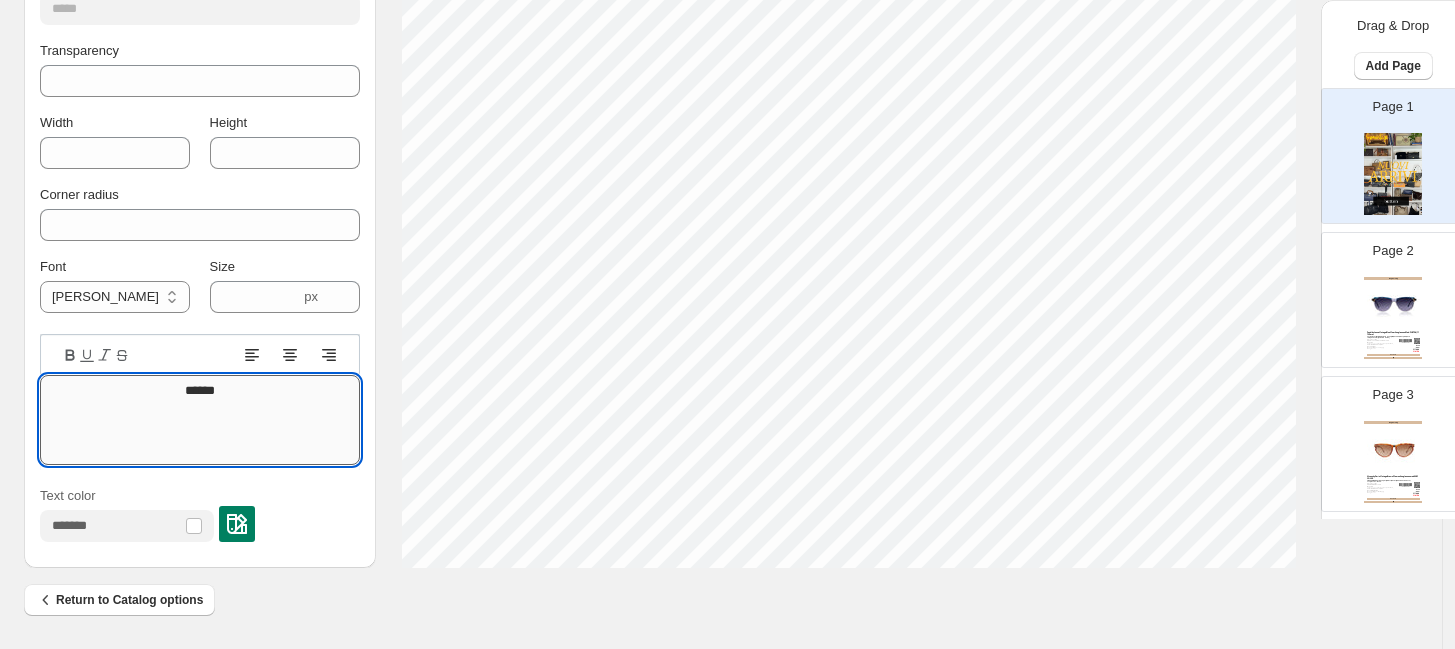 click on "******" at bounding box center (200, 420) 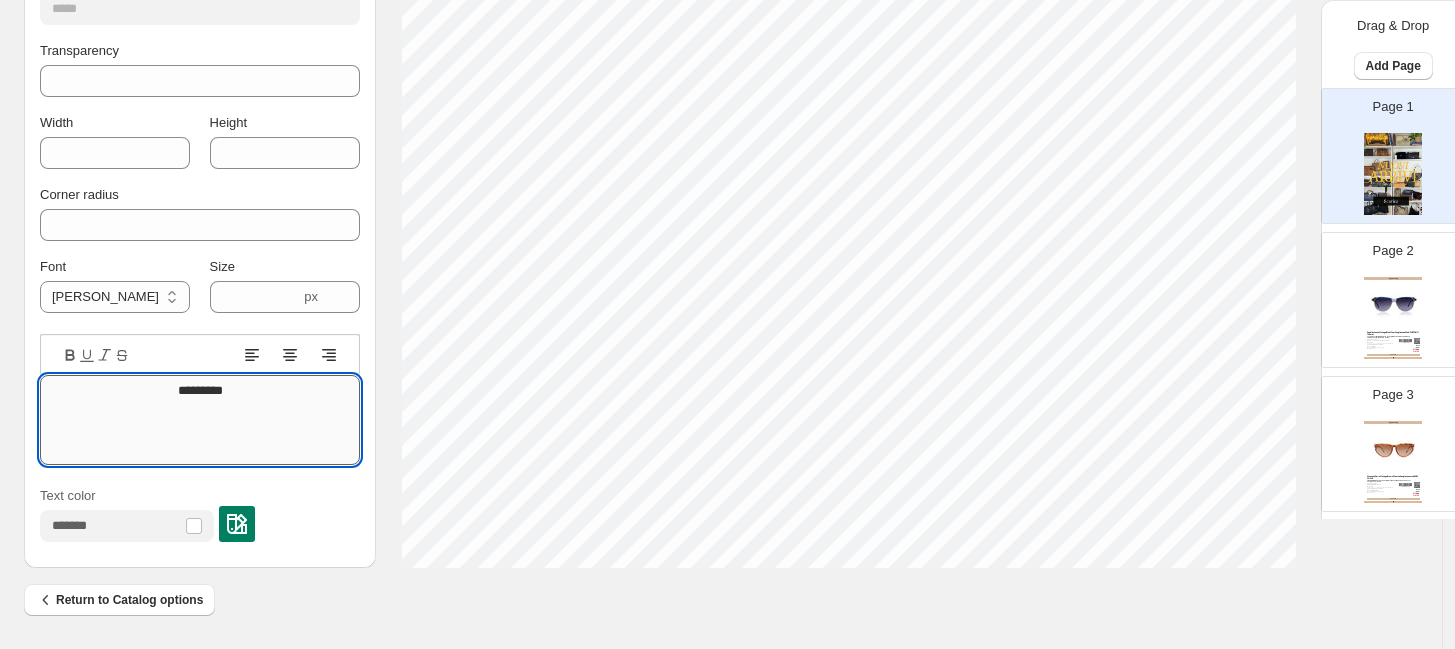 type on "**********" 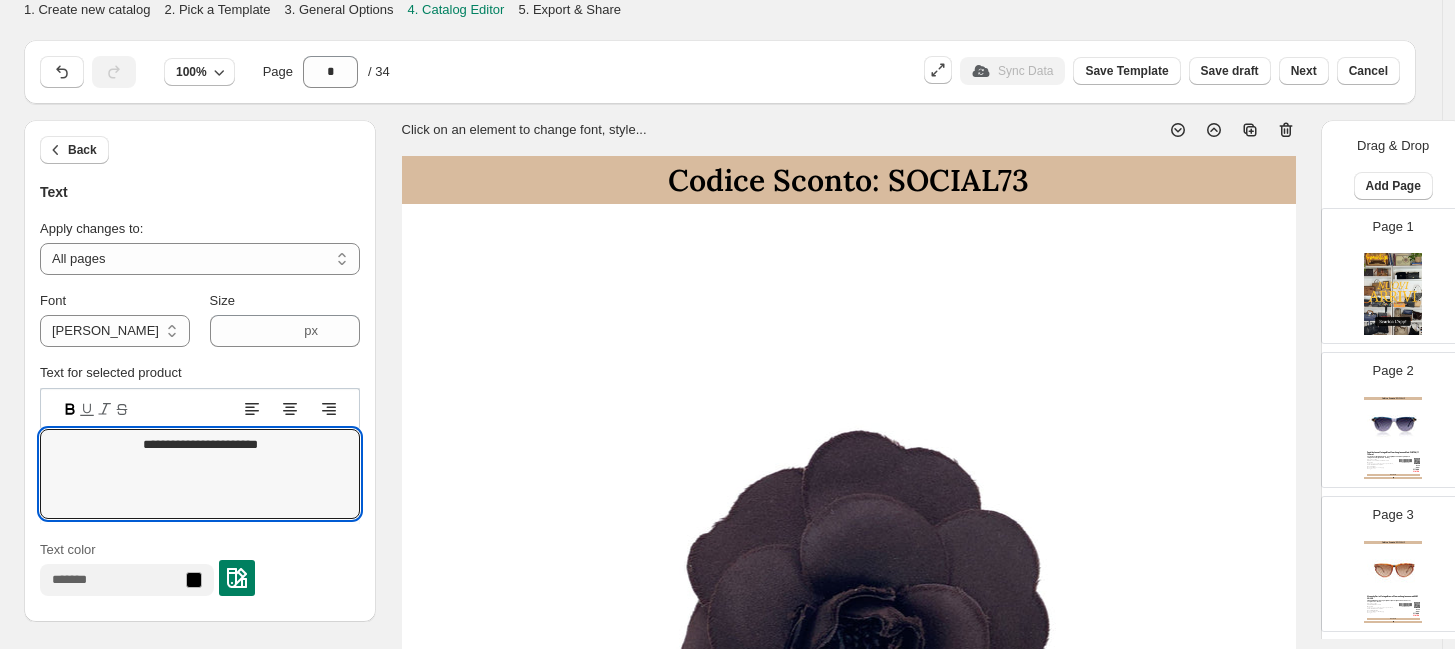 select on "**********" 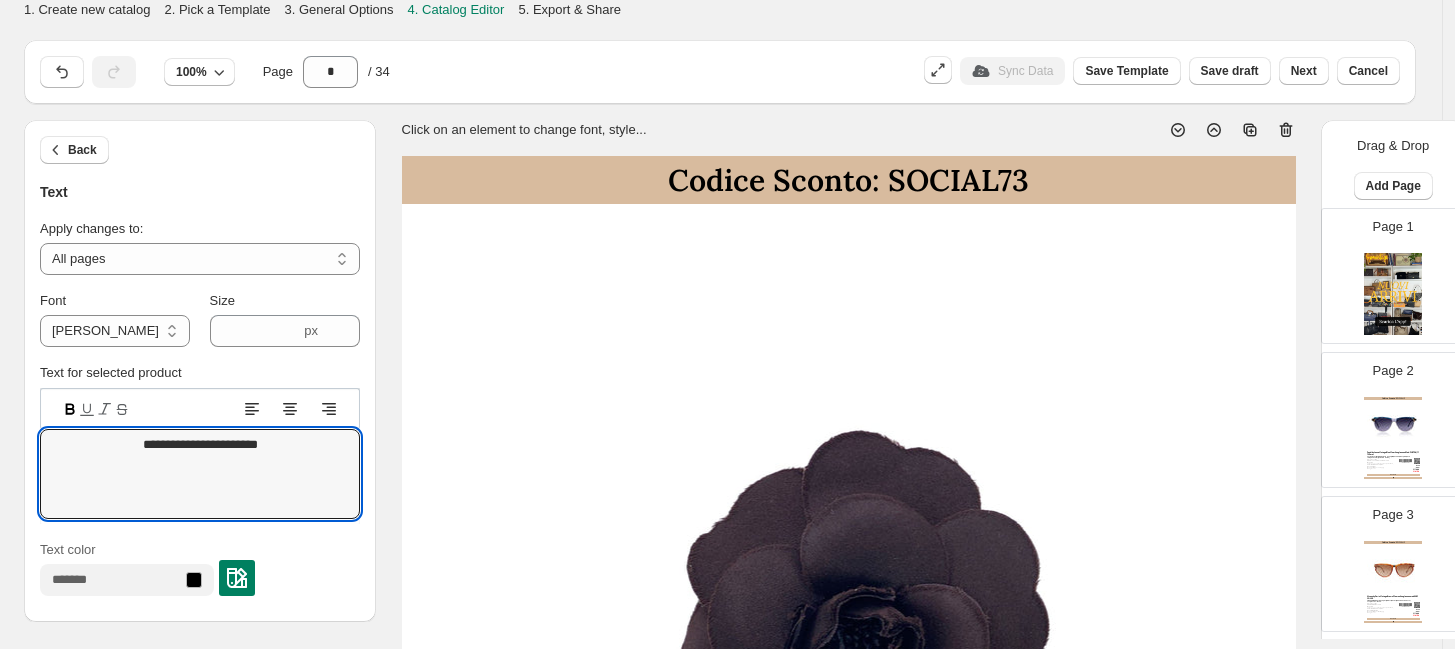 select on "****" 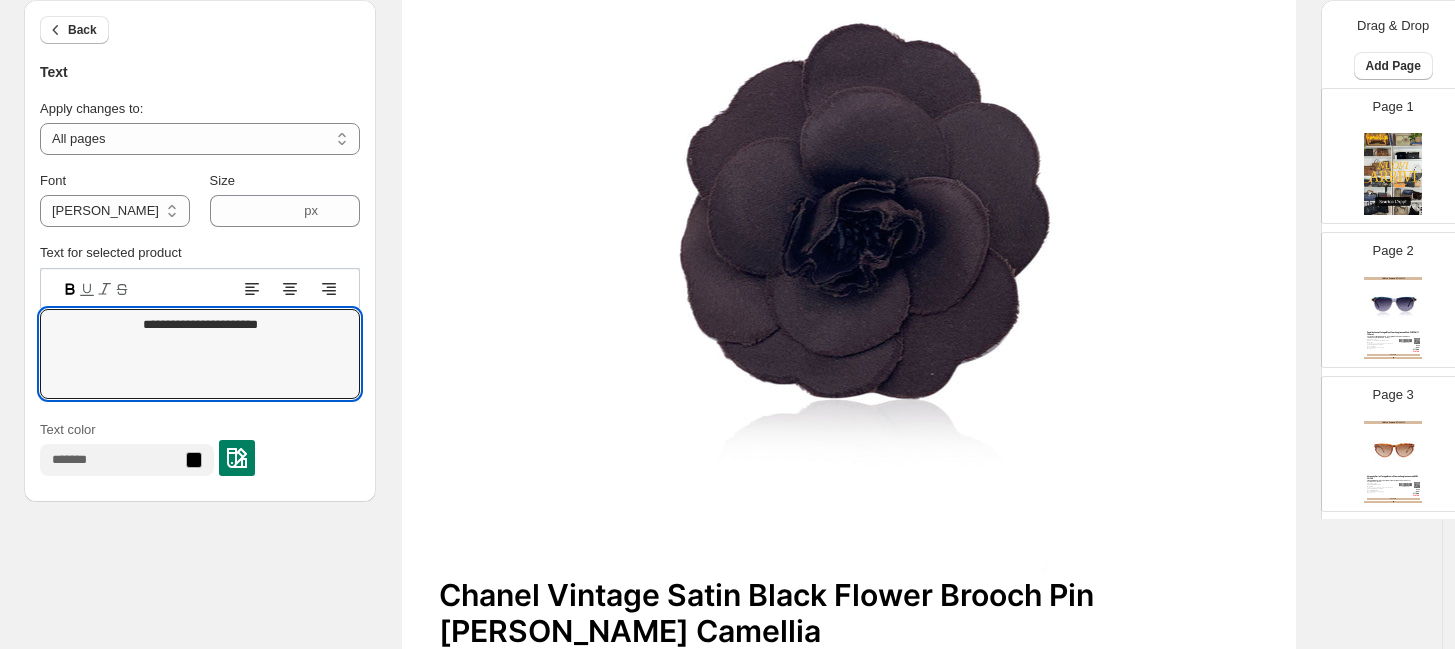 scroll, scrollTop: 926, scrollLeft: 0, axis: vertical 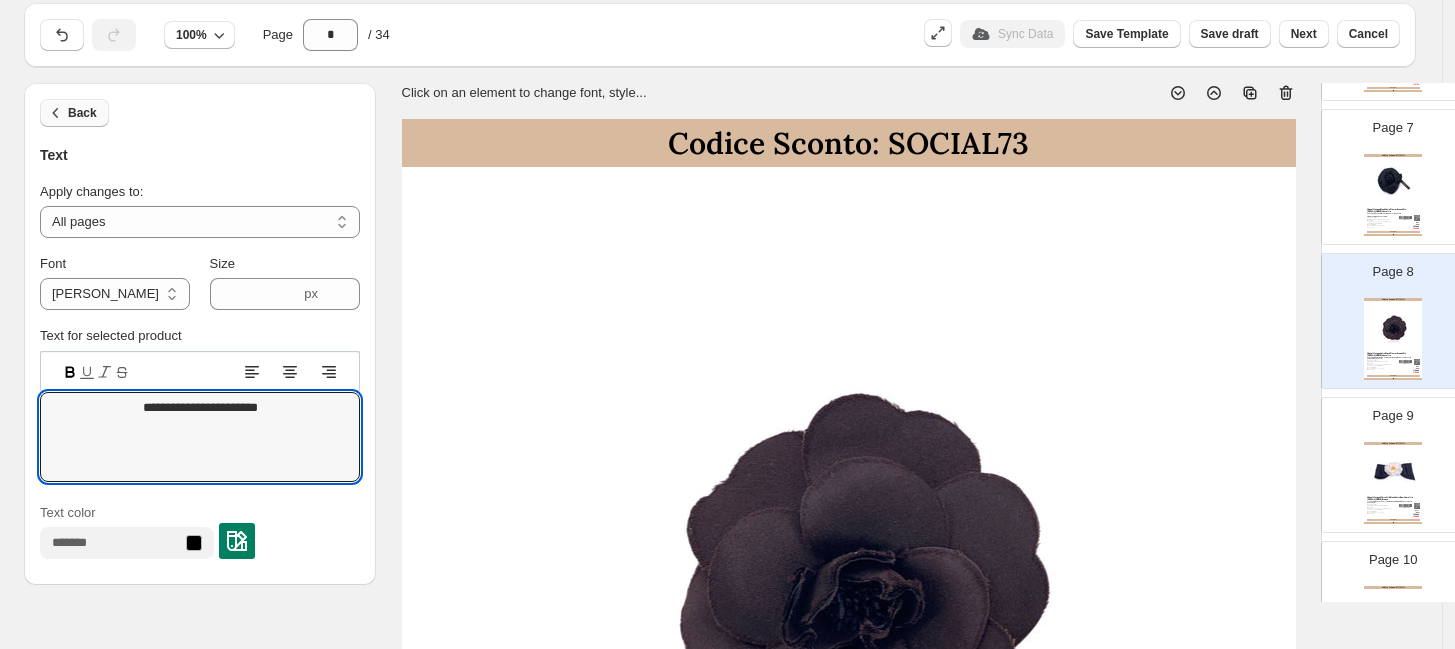 type on "**********" 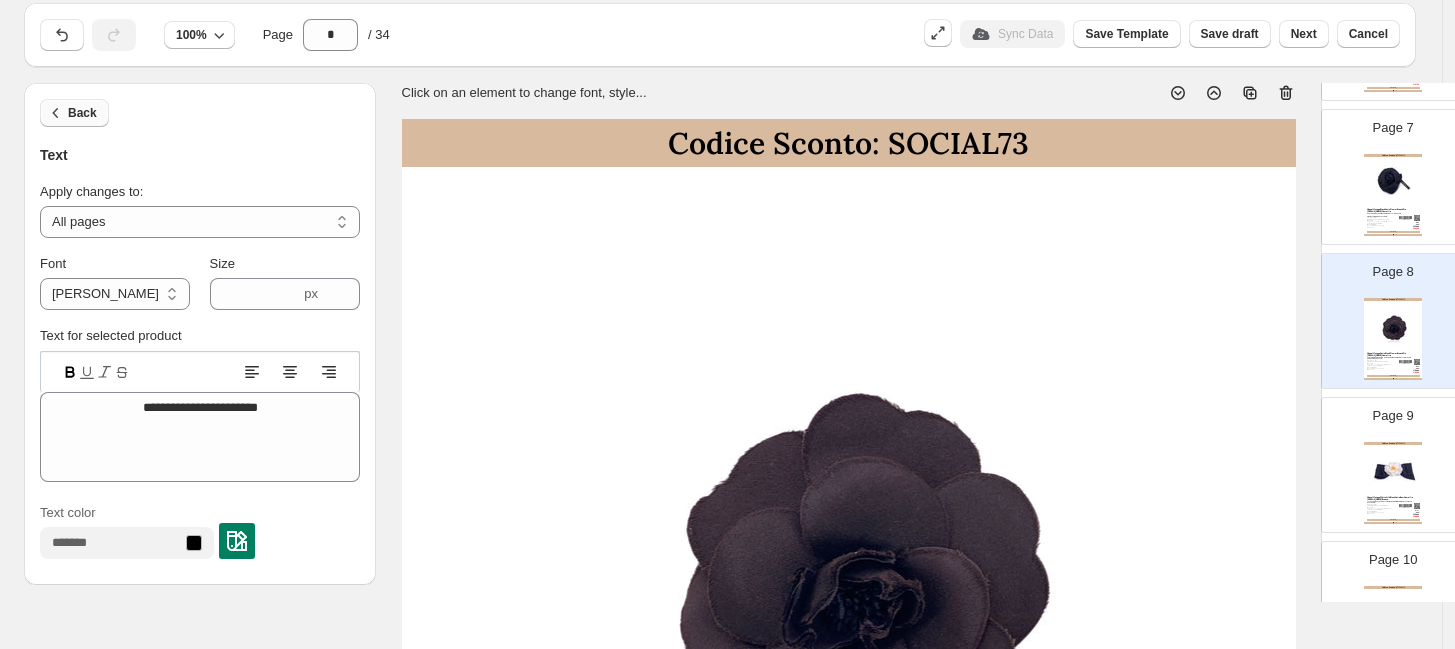 click on "Back" at bounding box center [82, 113] 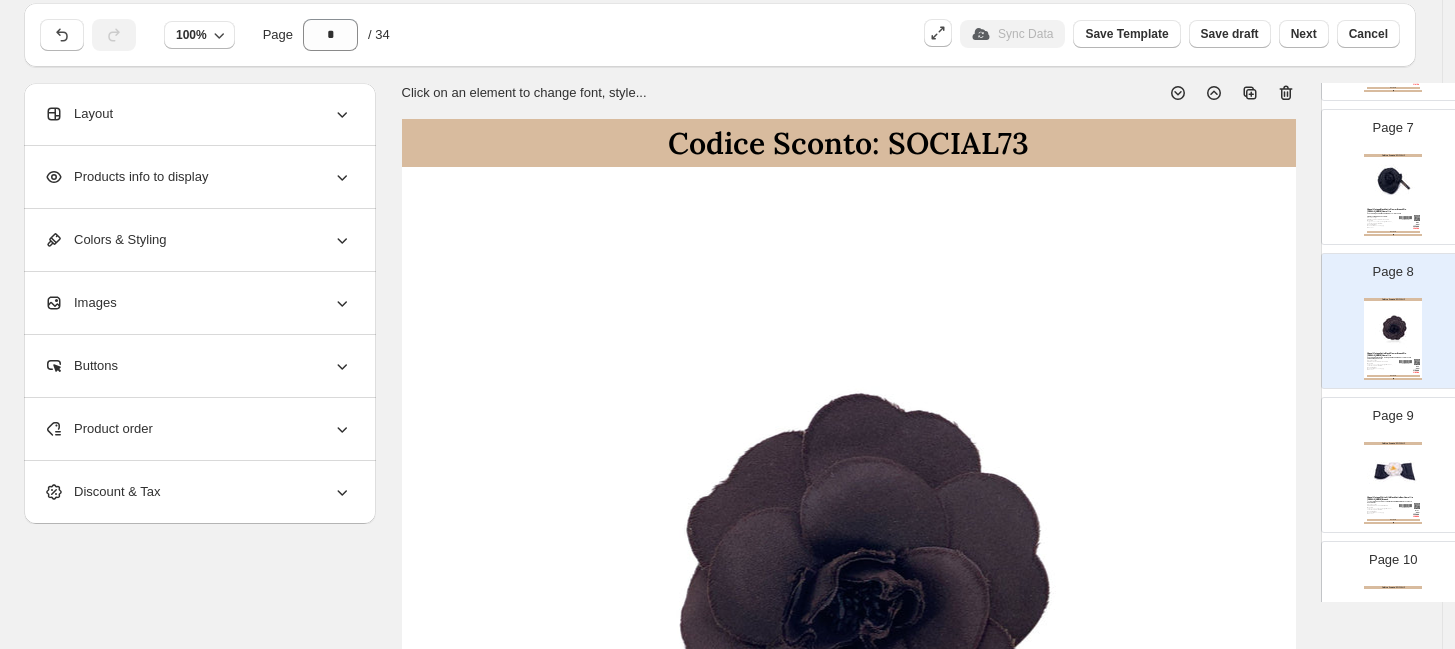 click on "Colors & Styling" at bounding box center (198, 240) 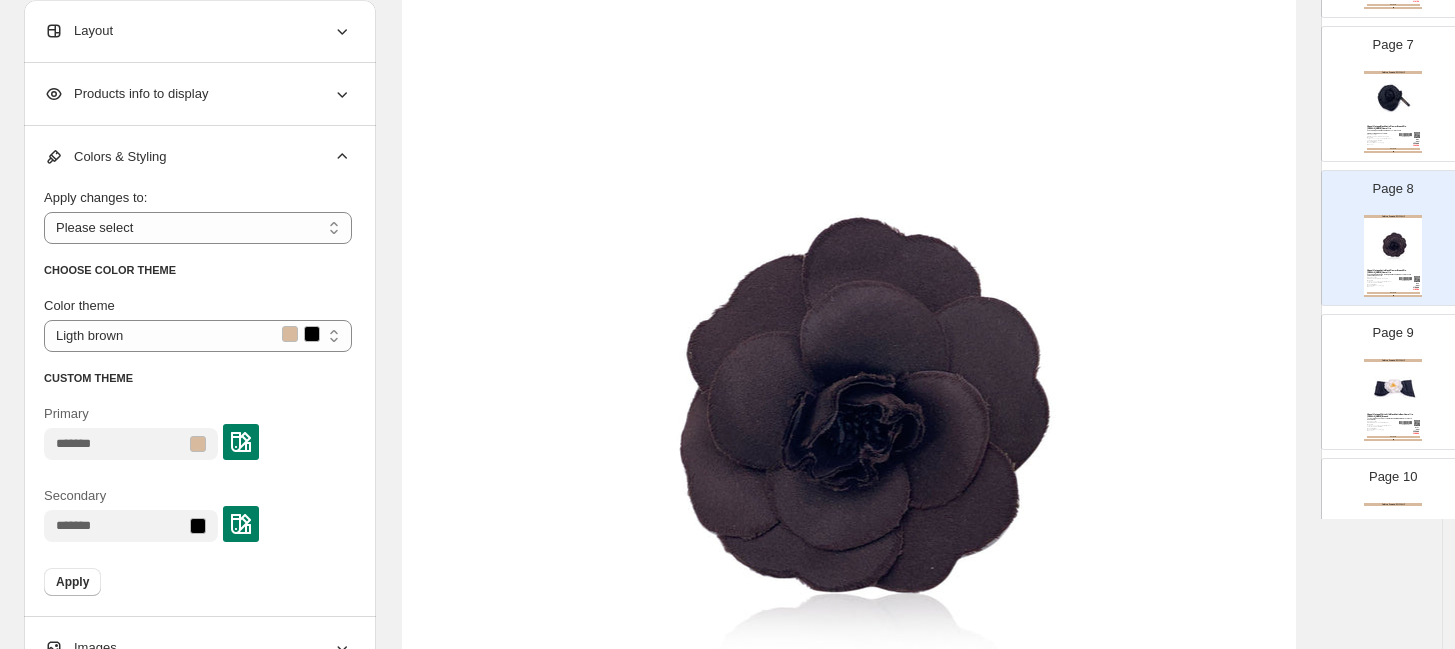 scroll, scrollTop: 222, scrollLeft: 0, axis: vertical 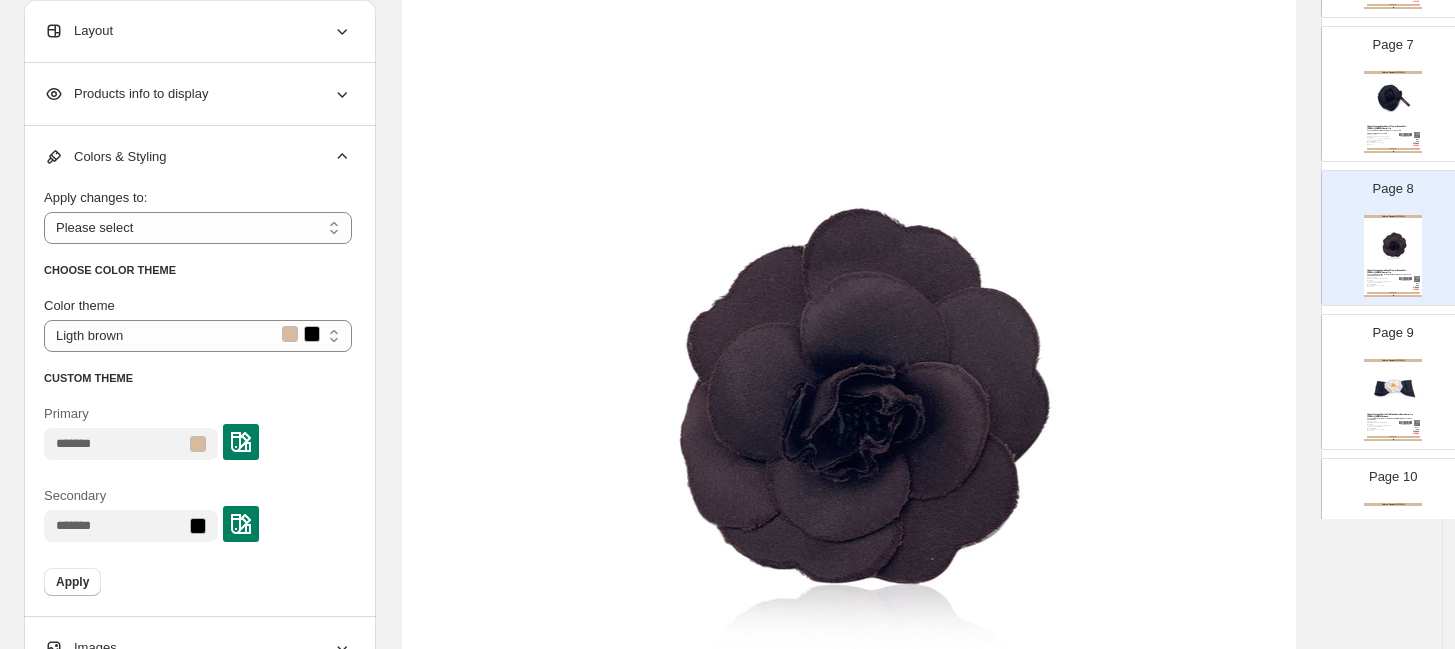 click at bounding box center (241, 442) 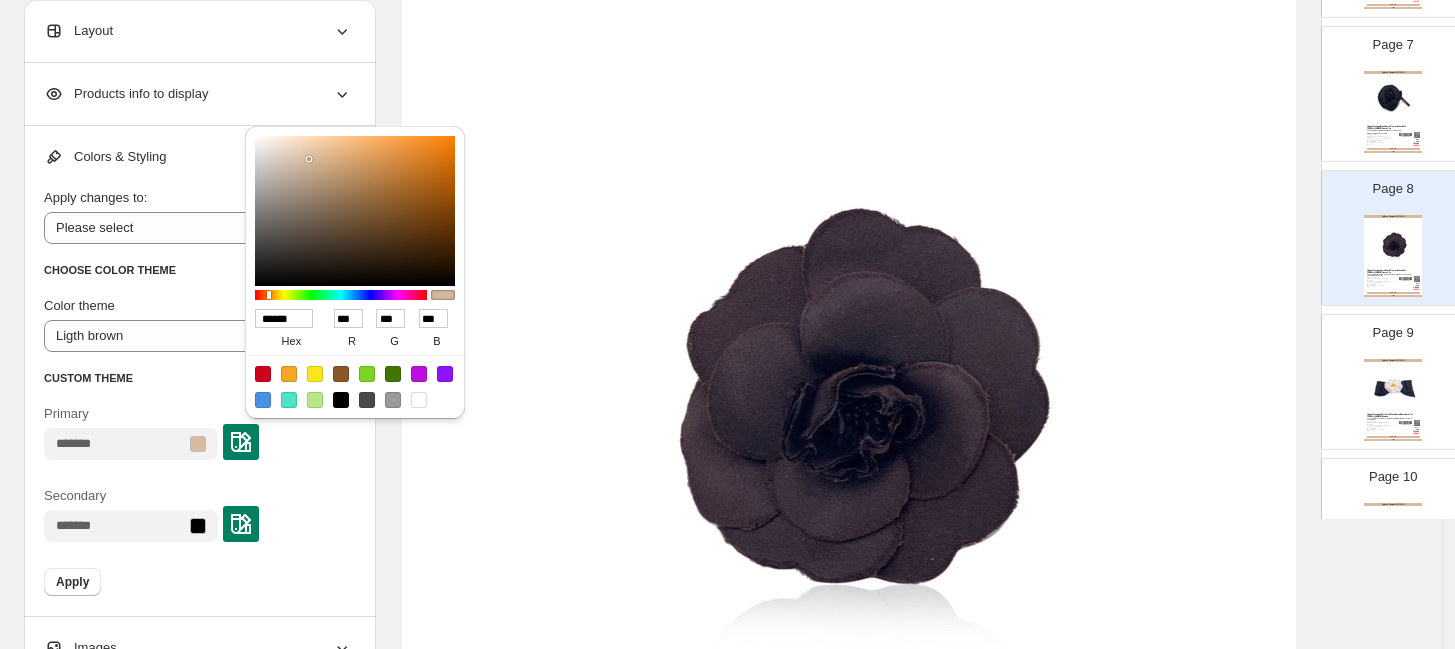 click at bounding box center [341, 400] 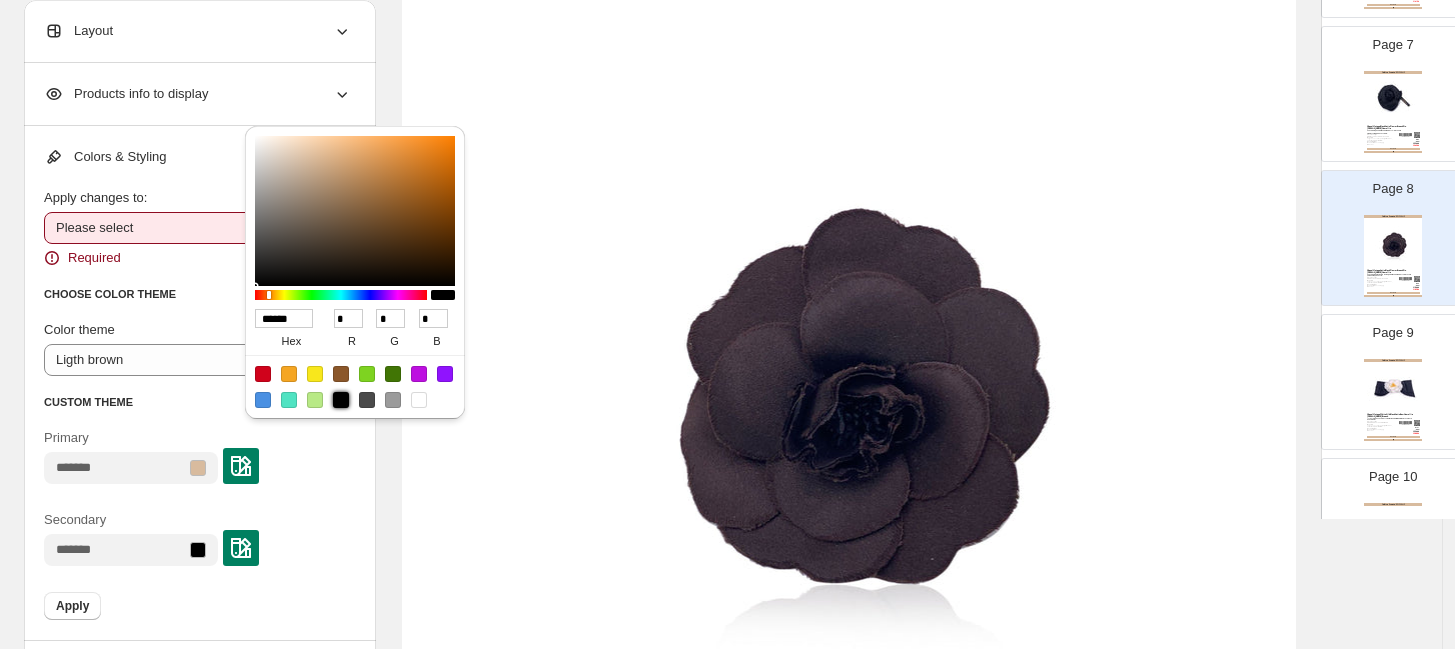 click on "**********" at bounding box center (198, 228) 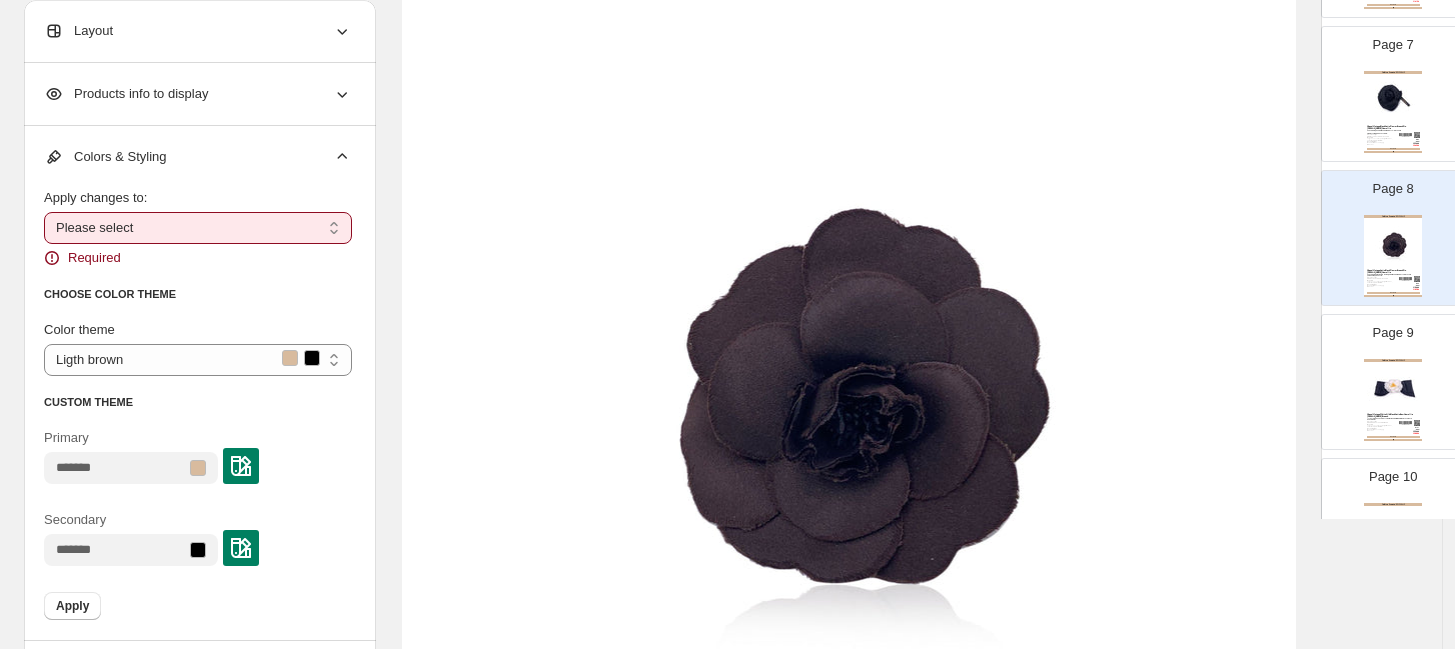 select on "**********" 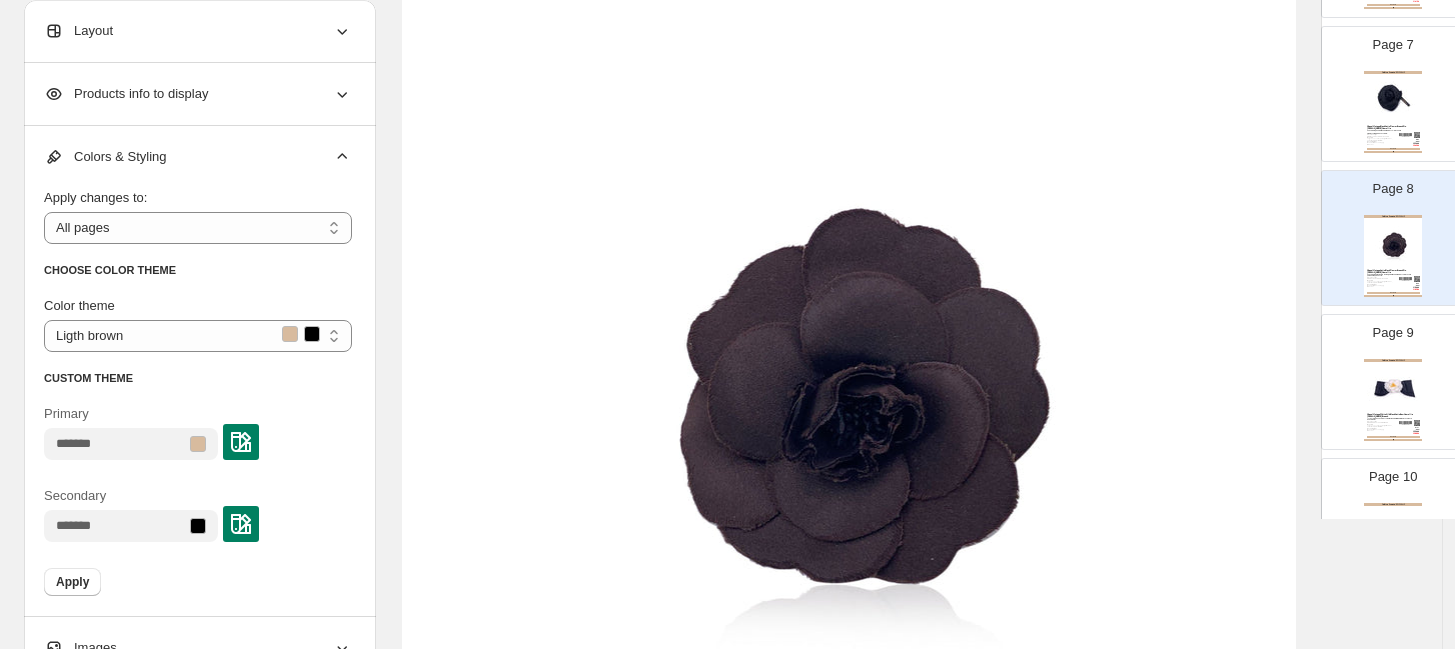 click at bounding box center [241, 442] 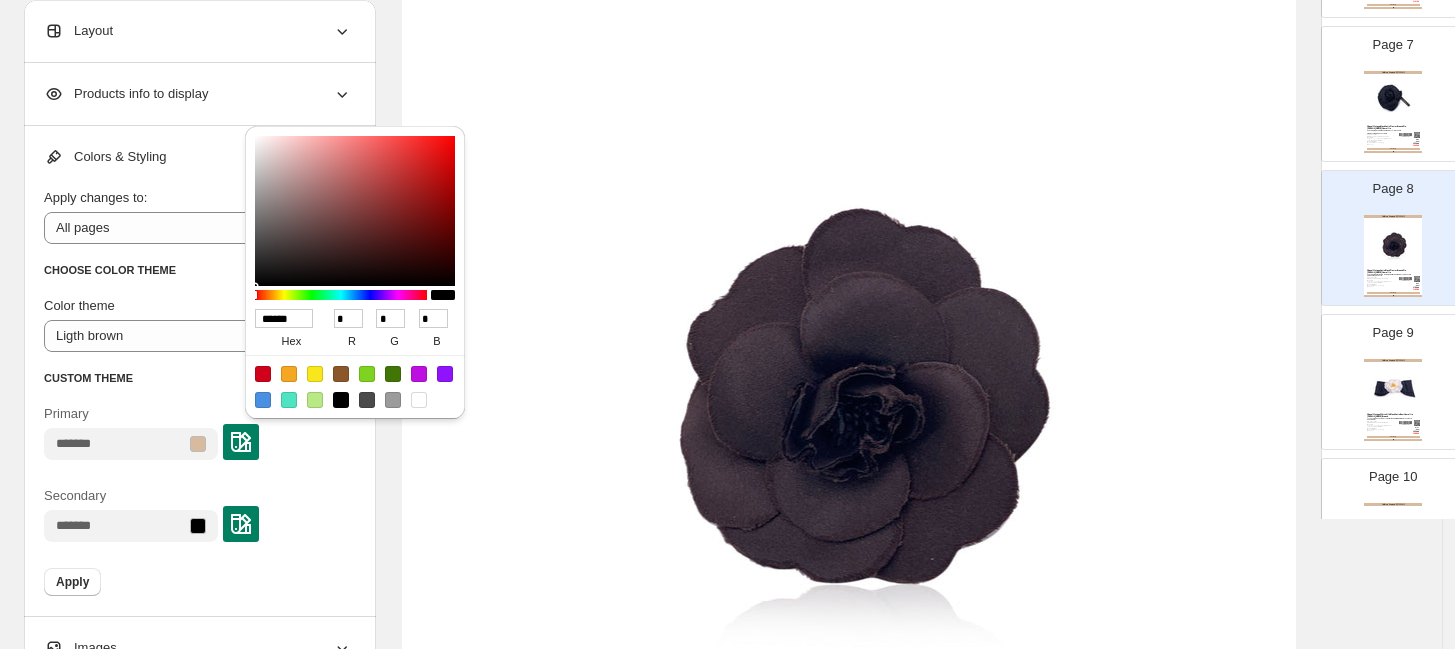 click at bounding box center (341, 400) 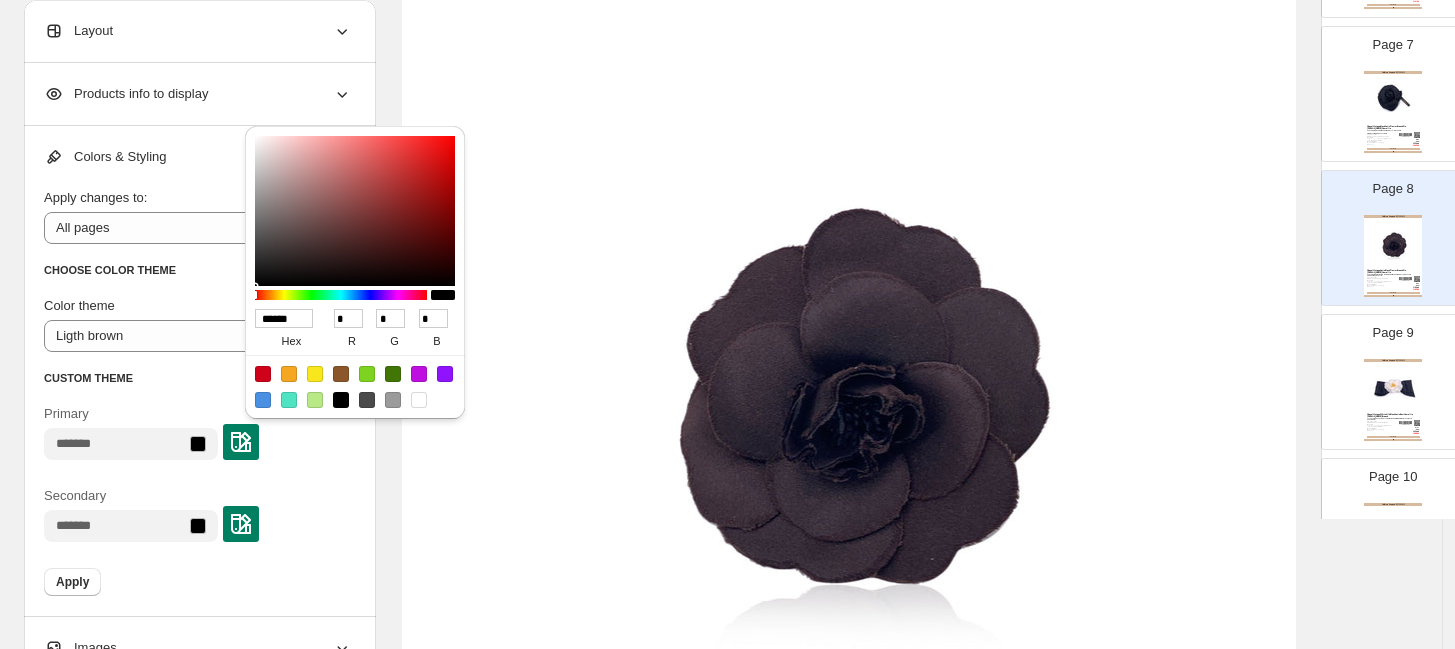 click at bounding box center (241, 524) 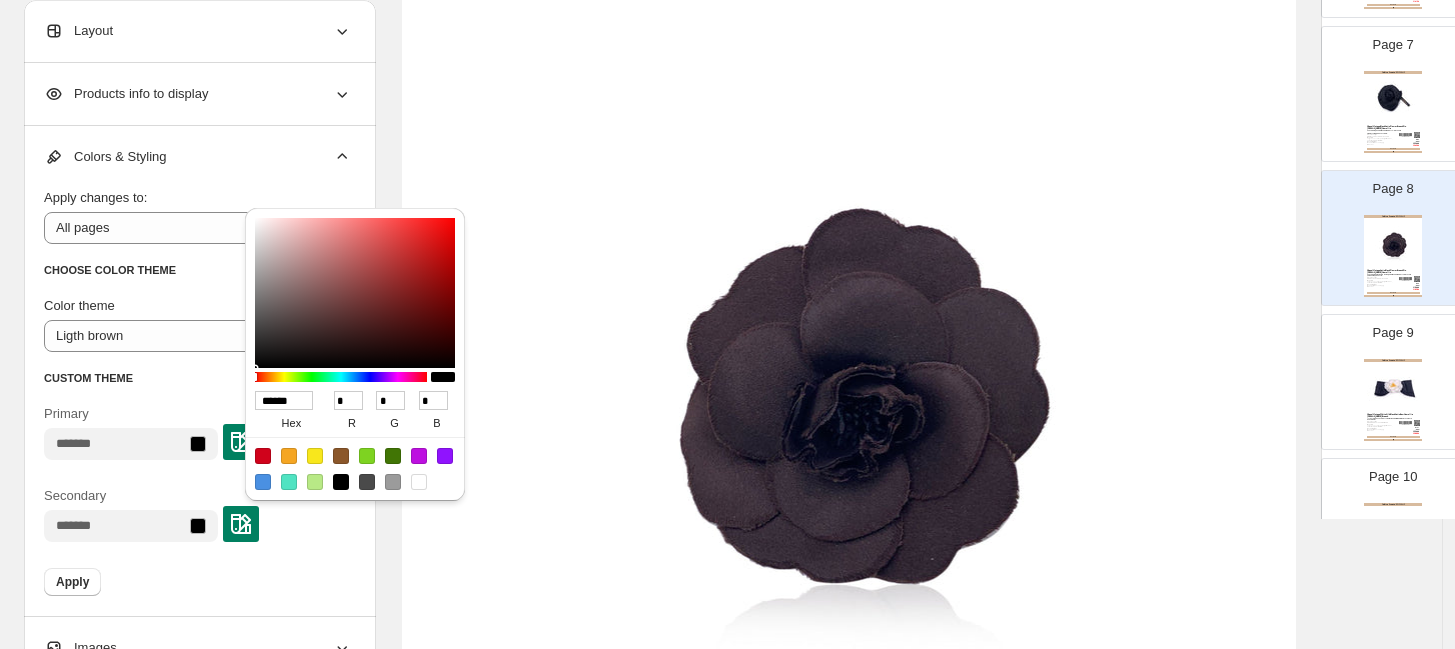 click at bounding box center (419, 482) 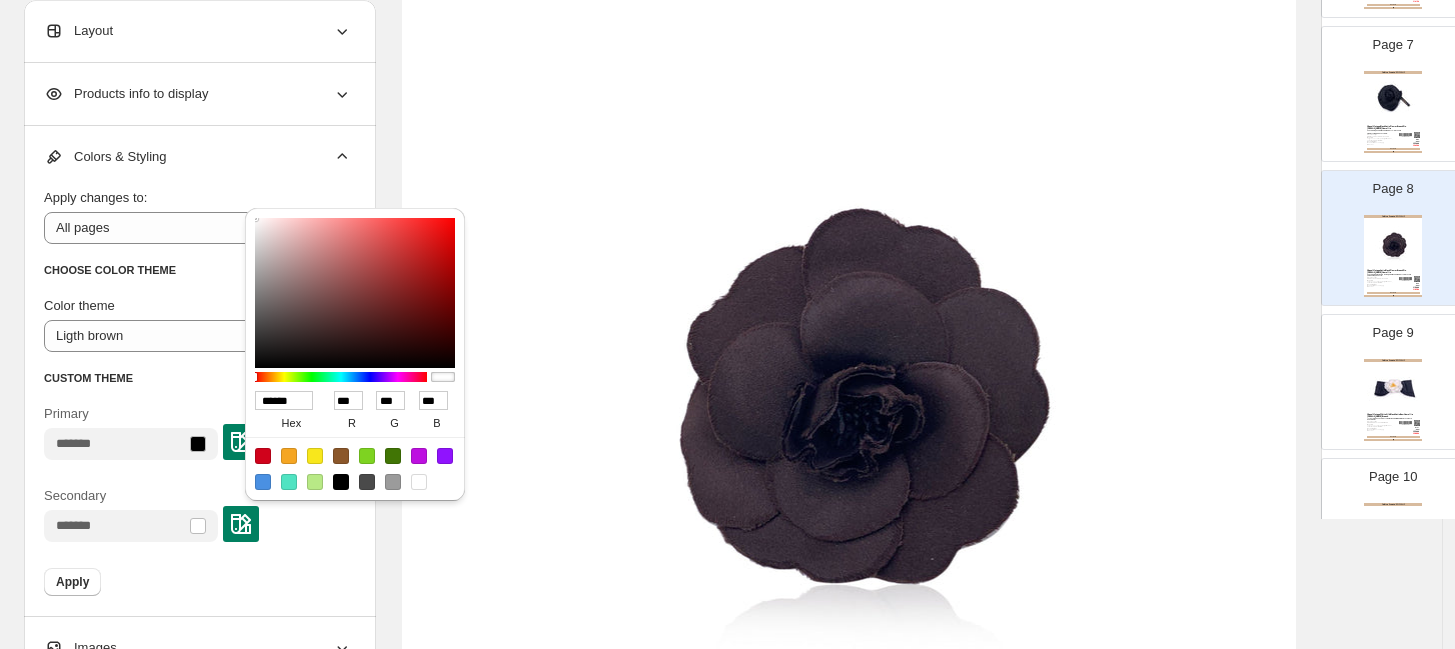 click on "Secondary" at bounding box center [198, 514] 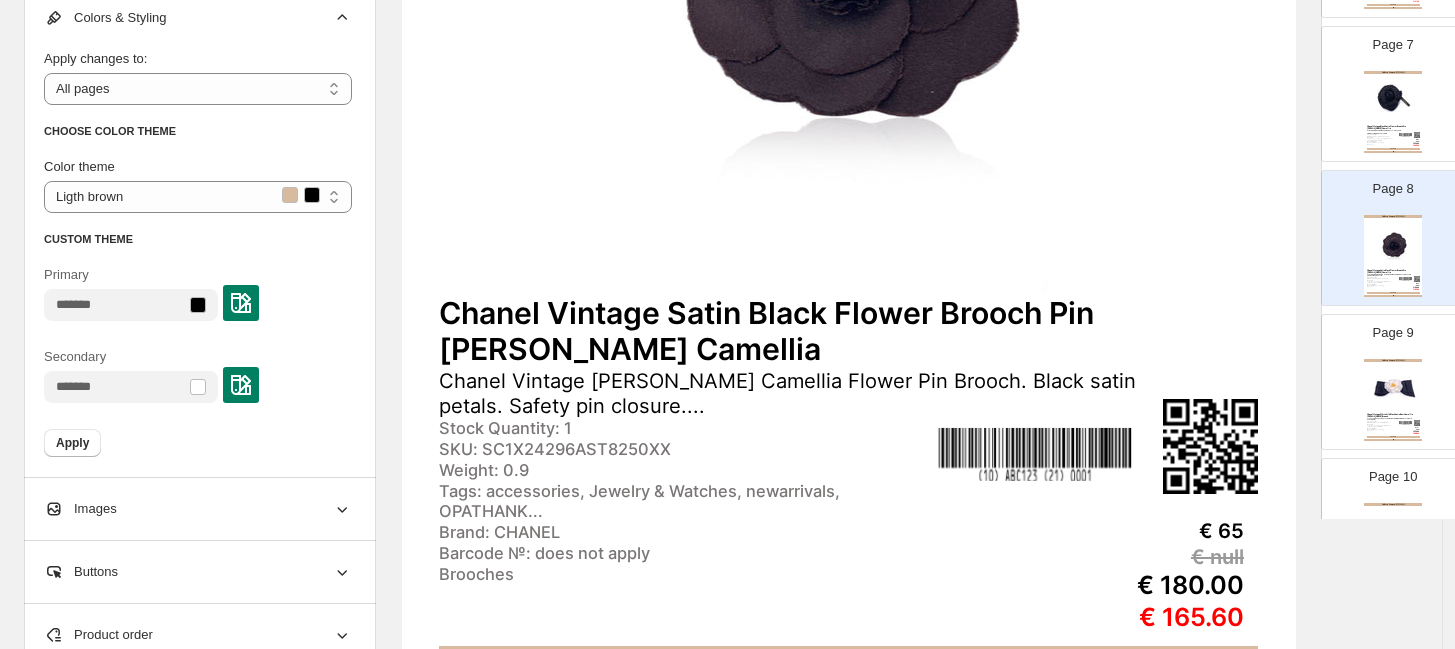 scroll, scrollTop: 704, scrollLeft: 0, axis: vertical 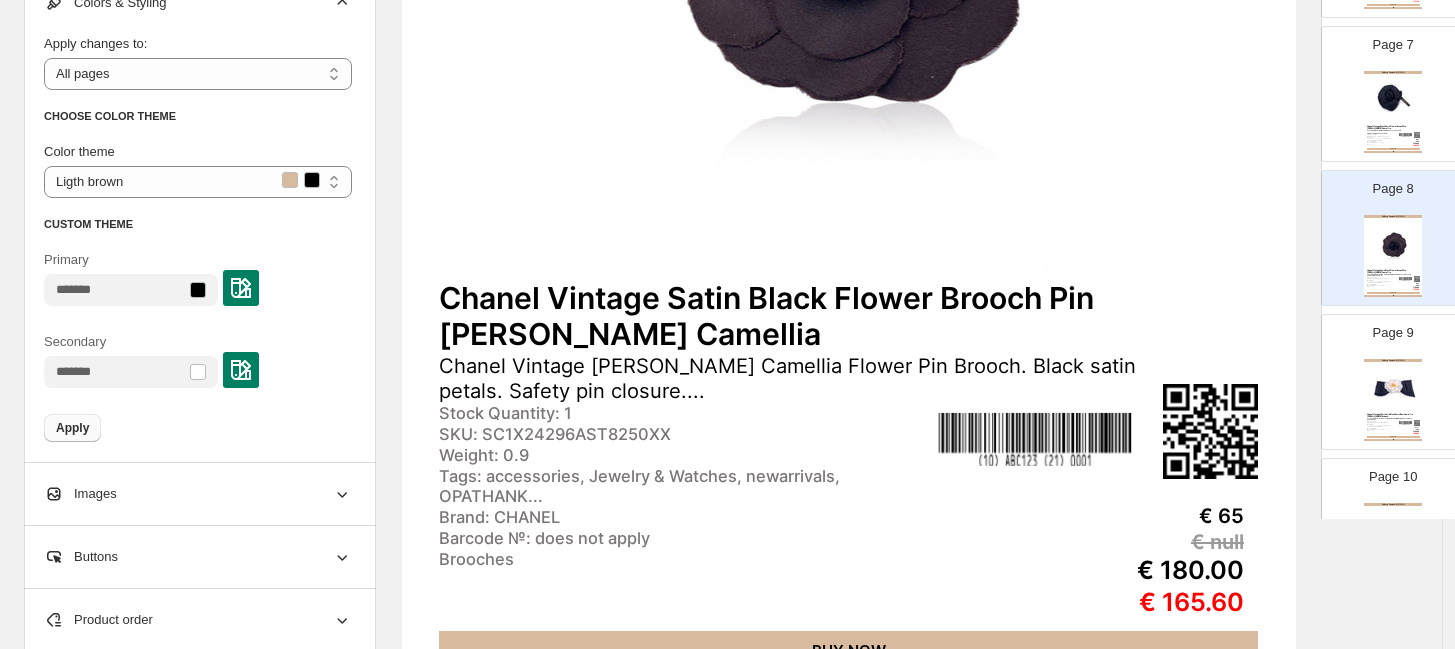 click on "Apply" at bounding box center (72, 428) 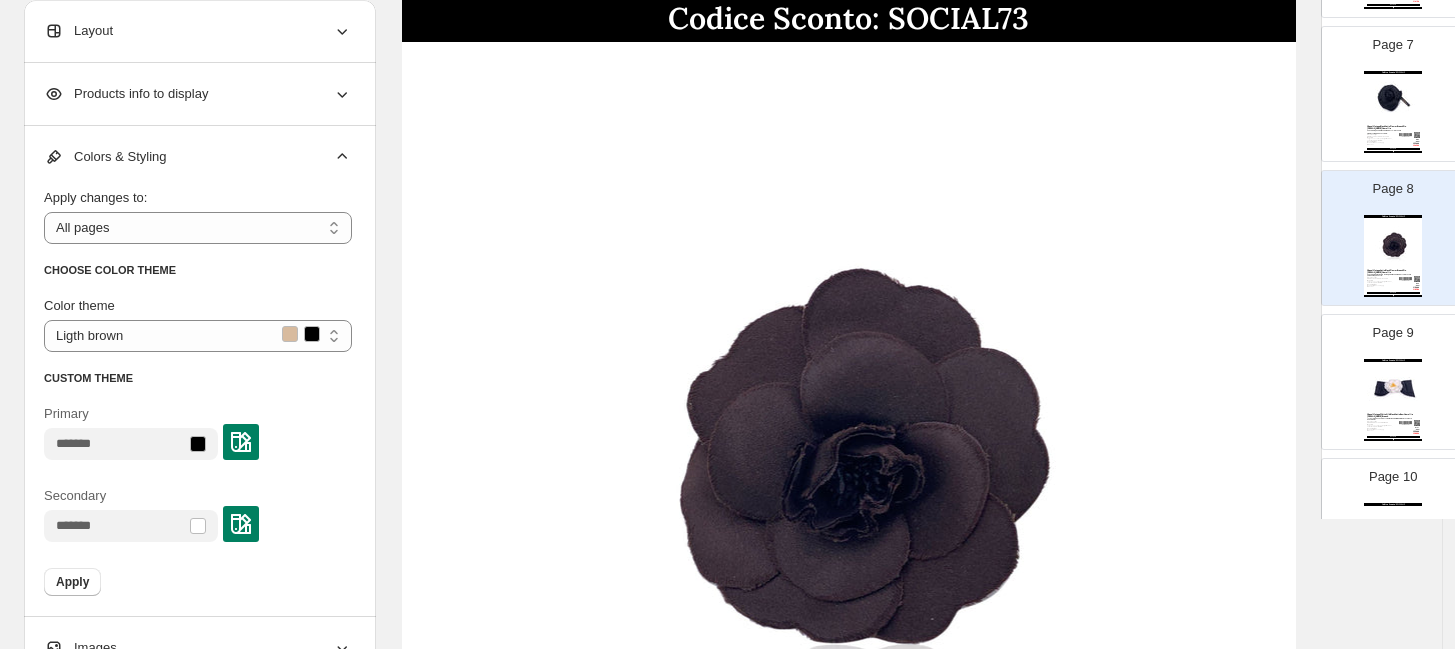 scroll, scrollTop: 111, scrollLeft: 0, axis: vertical 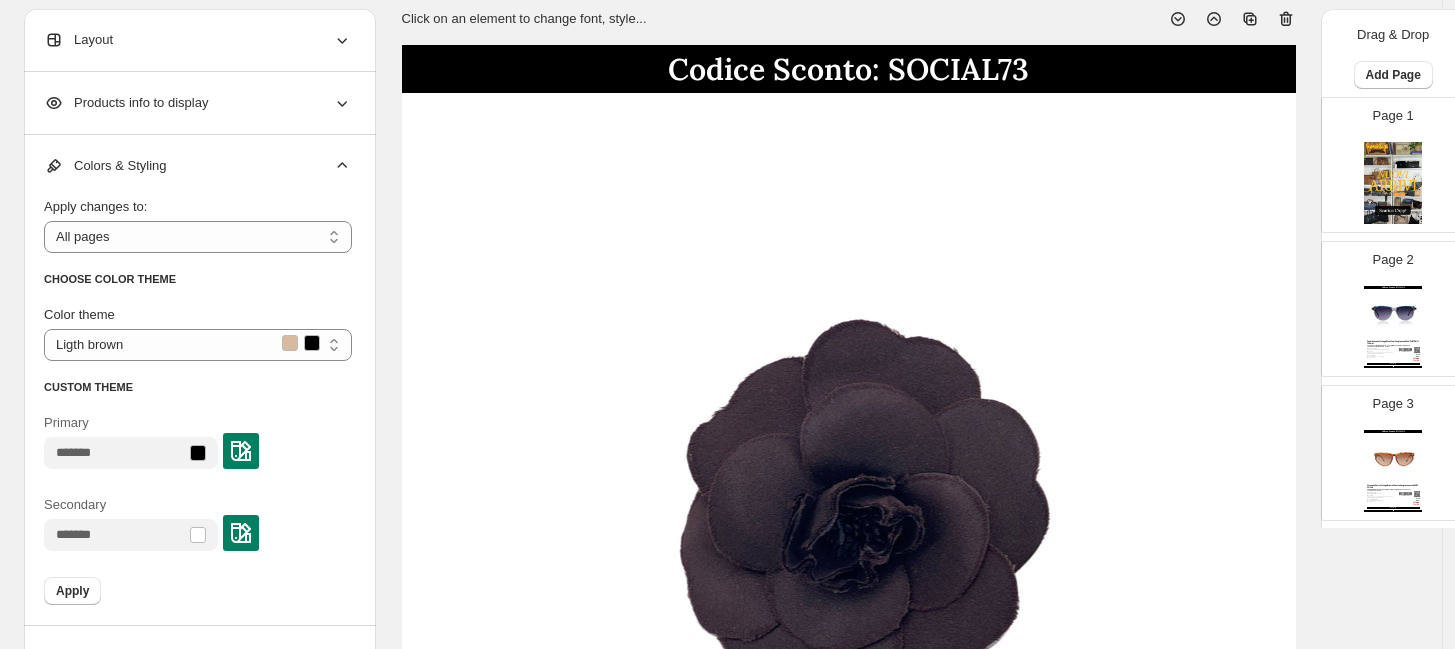 click at bounding box center [1393, 183] 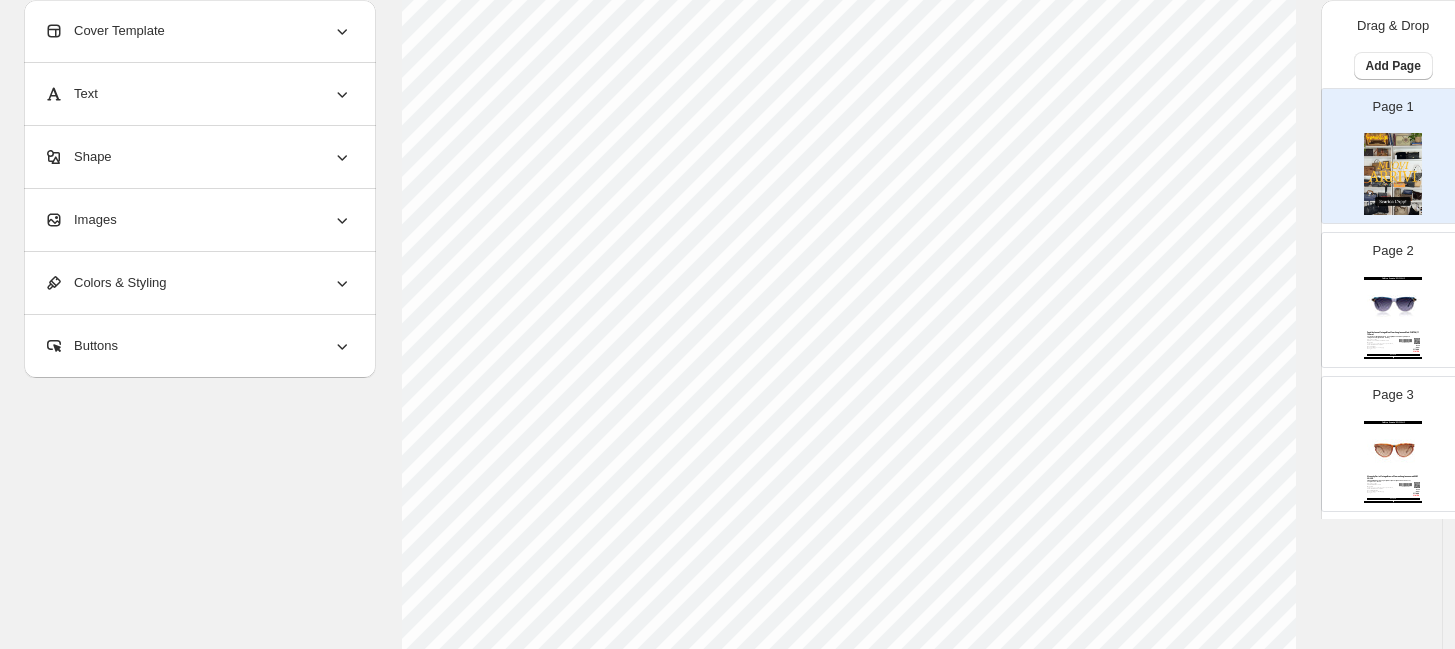 scroll, scrollTop: 184, scrollLeft: 0, axis: vertical 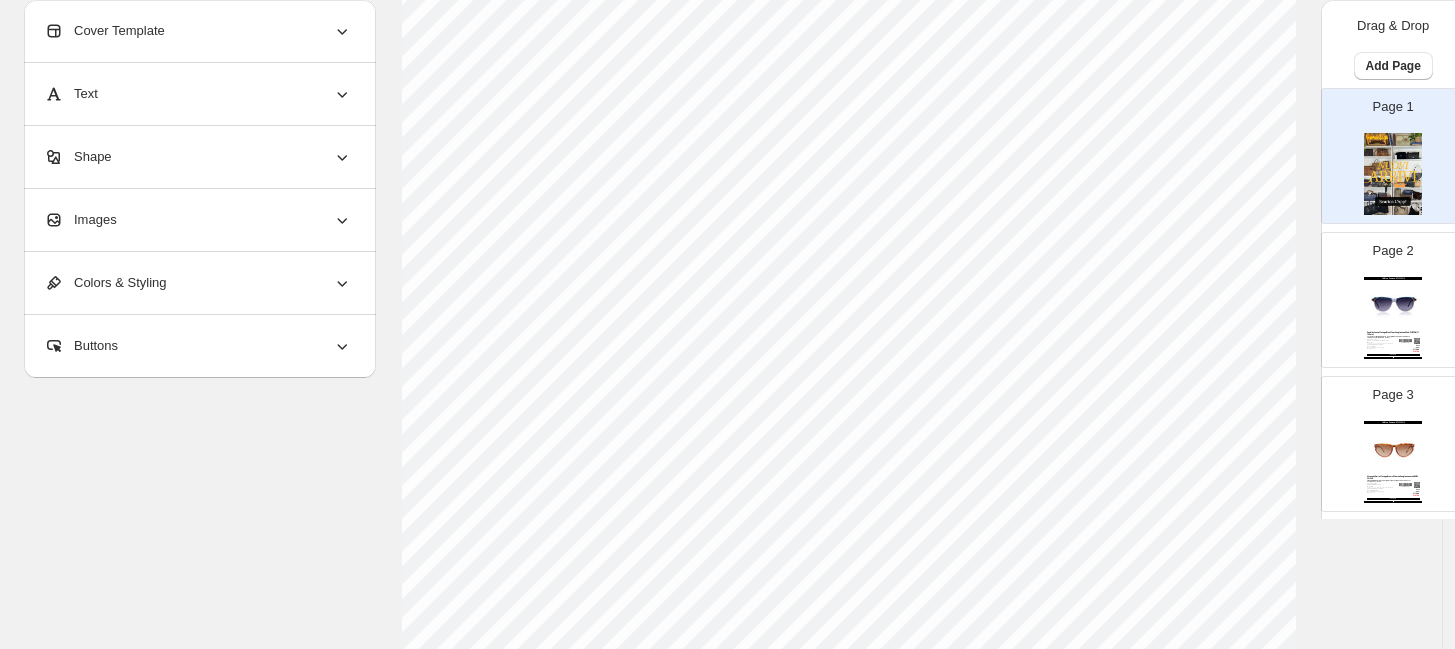 click on "Text" at bounding box center [198, 94] 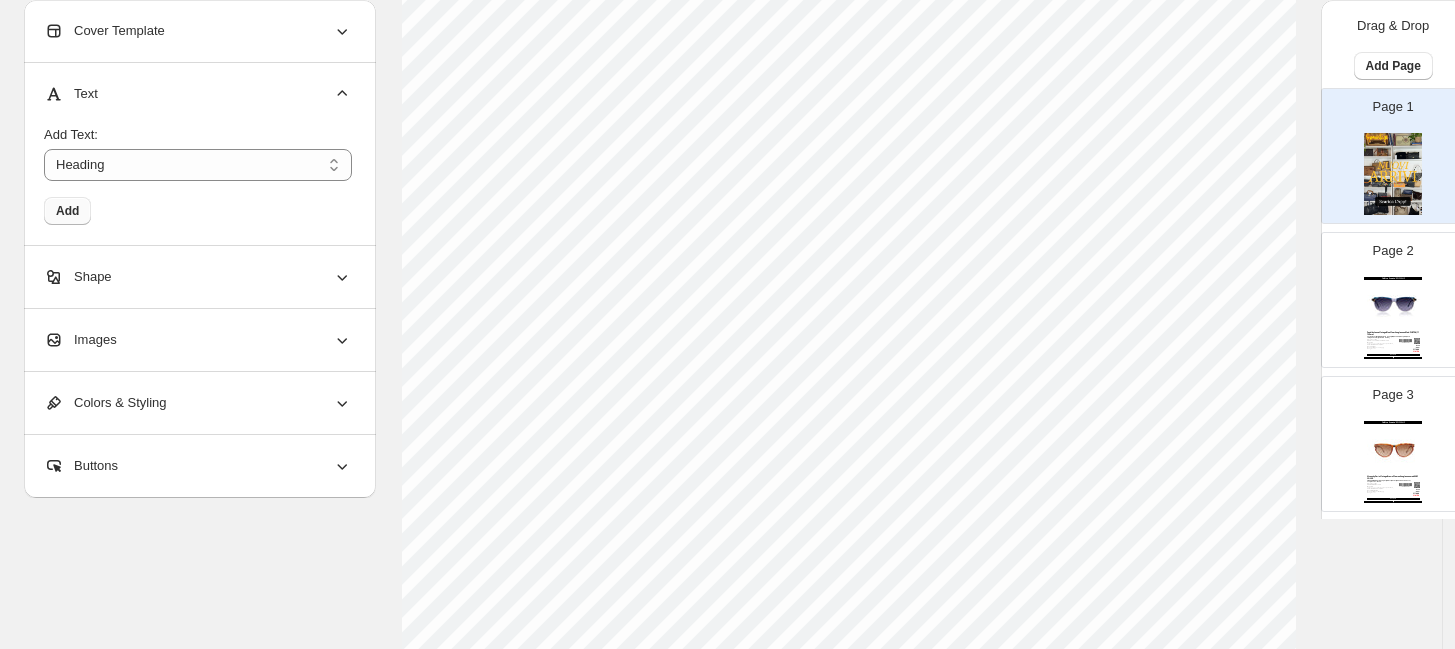 click on "Add" at bounding box center [67, 211] 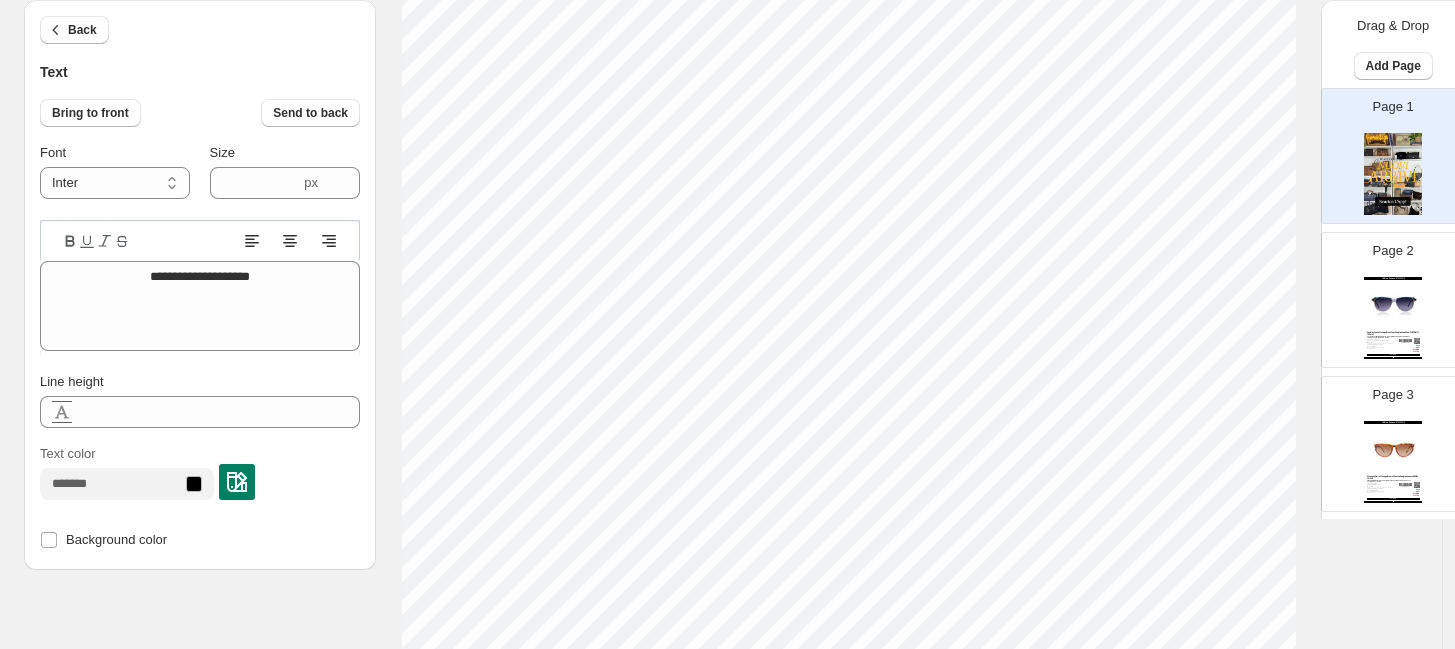 scroll, scrollTop: 259, scrollLeft: 0, axis: vertical 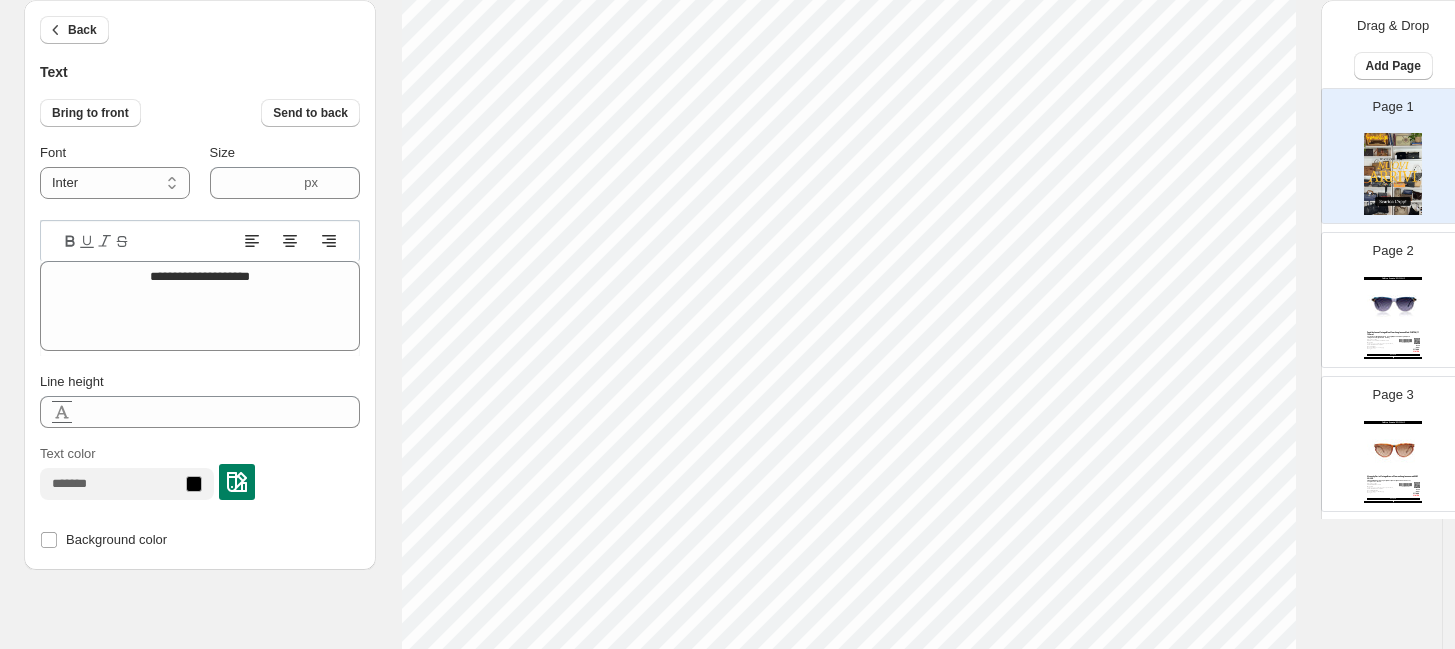 type on "*" 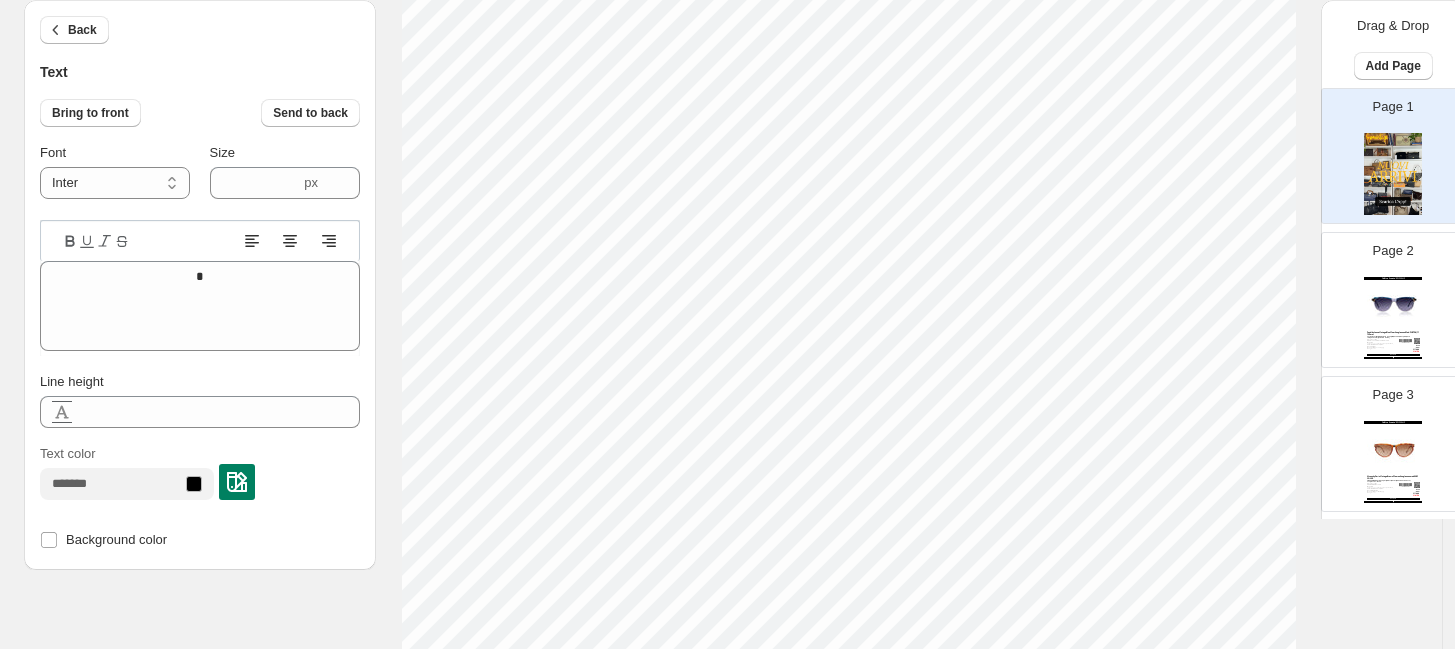 type on "**" 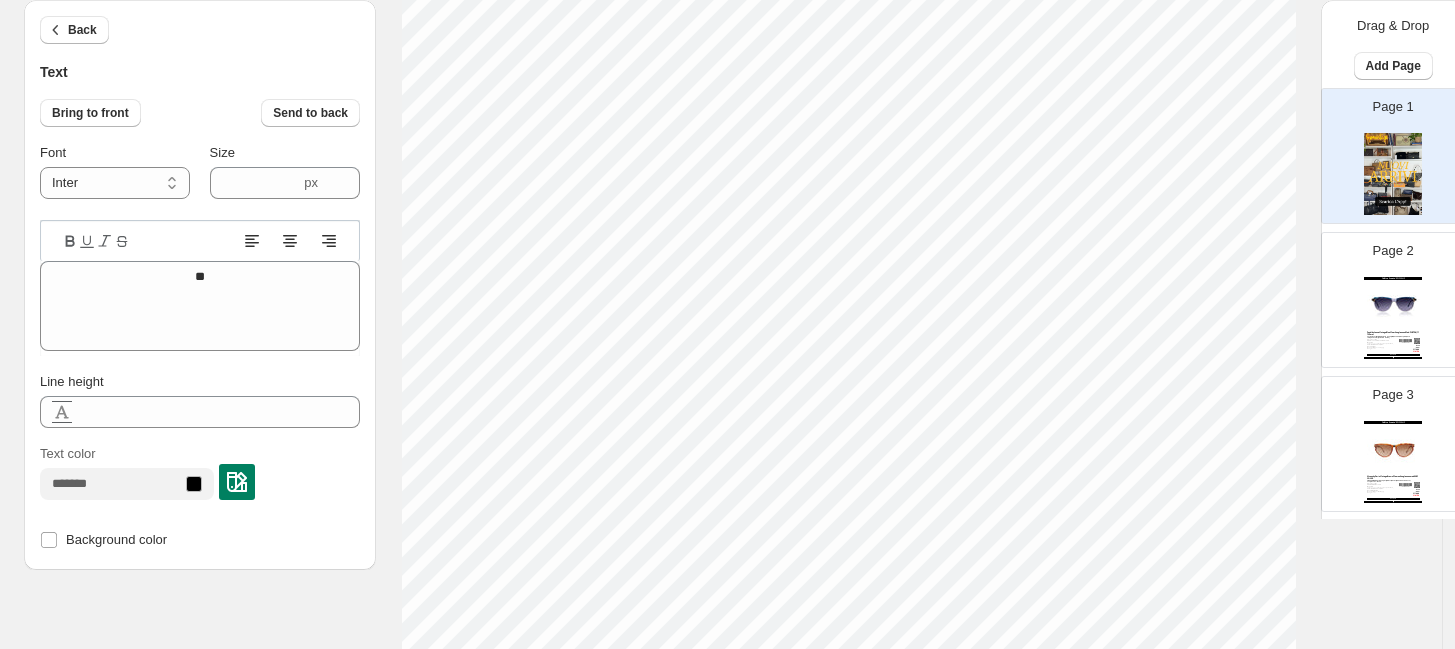 type on "**" 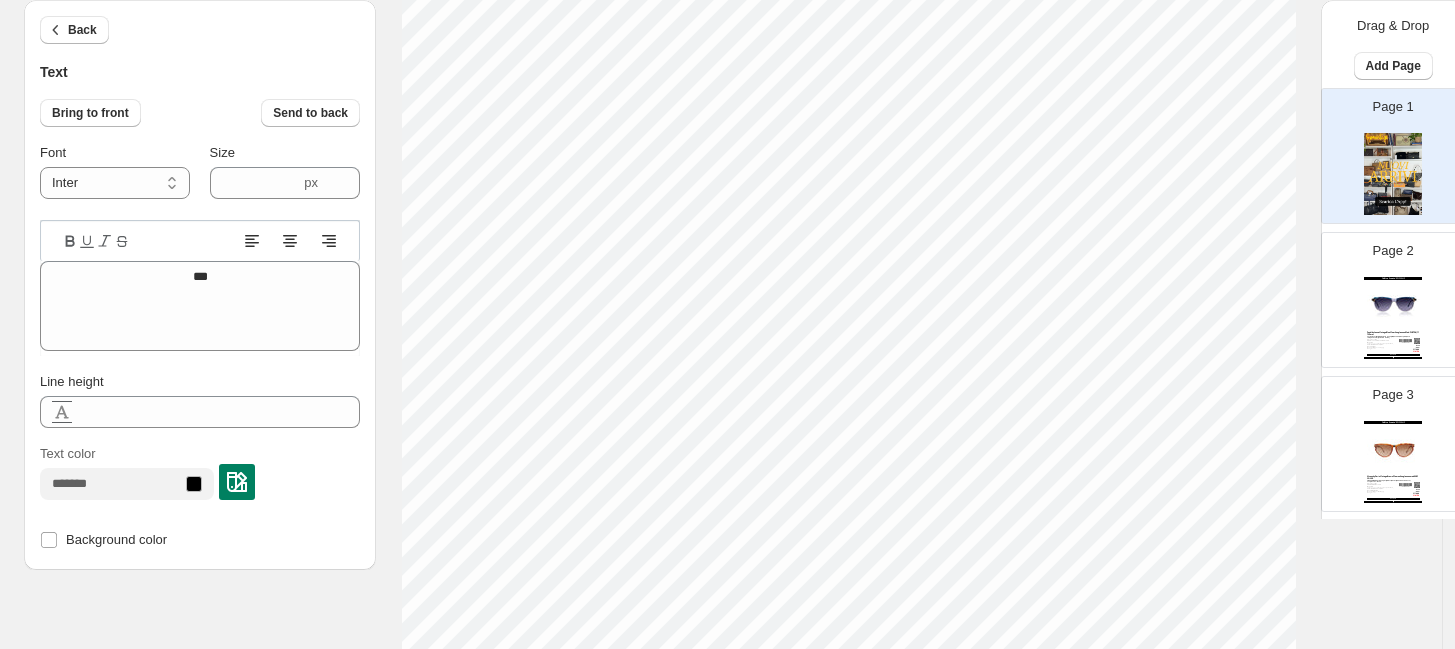 type on "****" 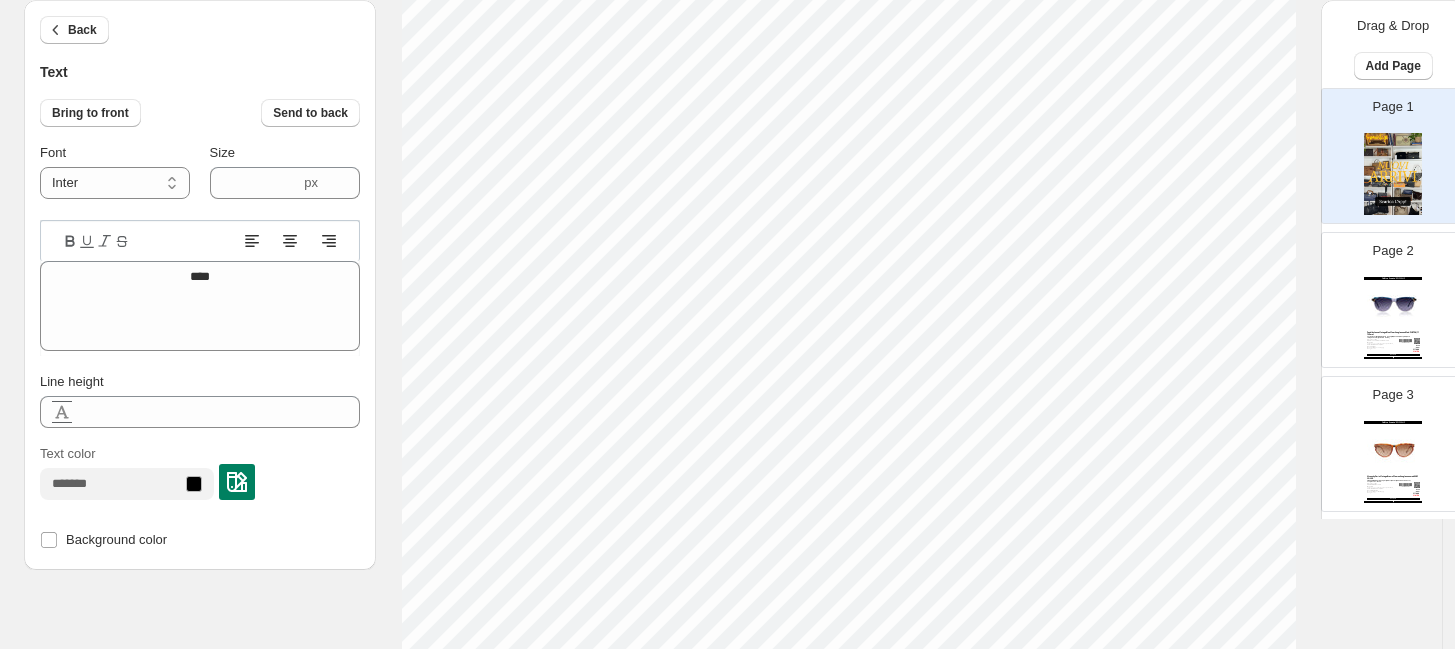 type on "*****" 